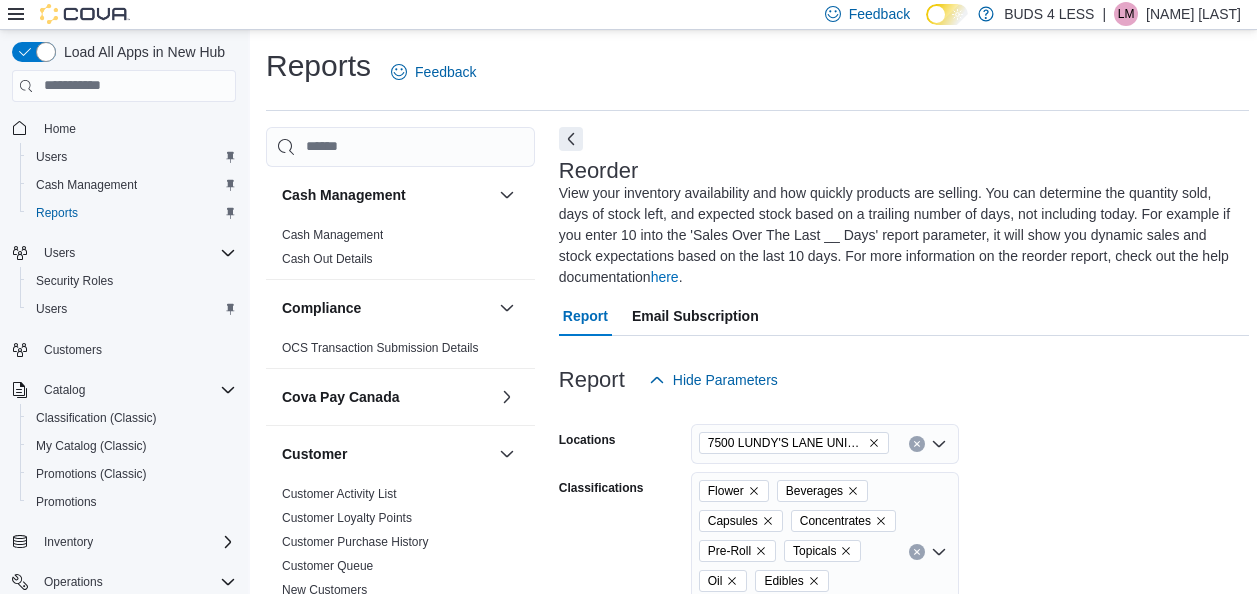 scroll, scrollTop: 958, scrollLeft: 0, axis: vertical 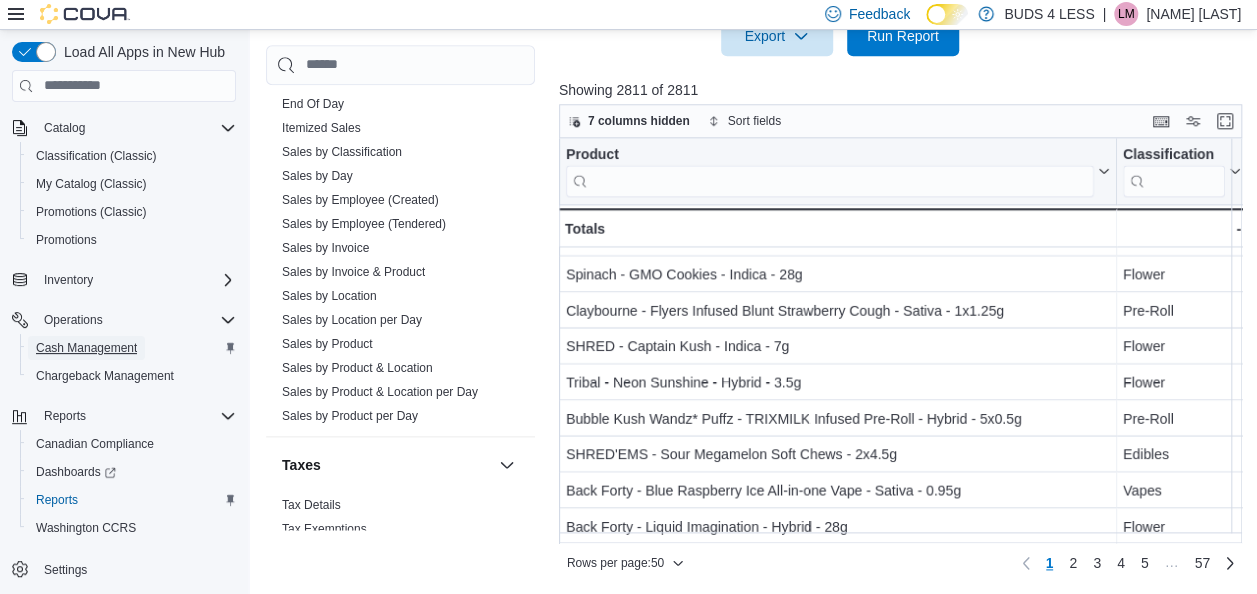 click on "Cash Management" at bounding box center (86, 348) 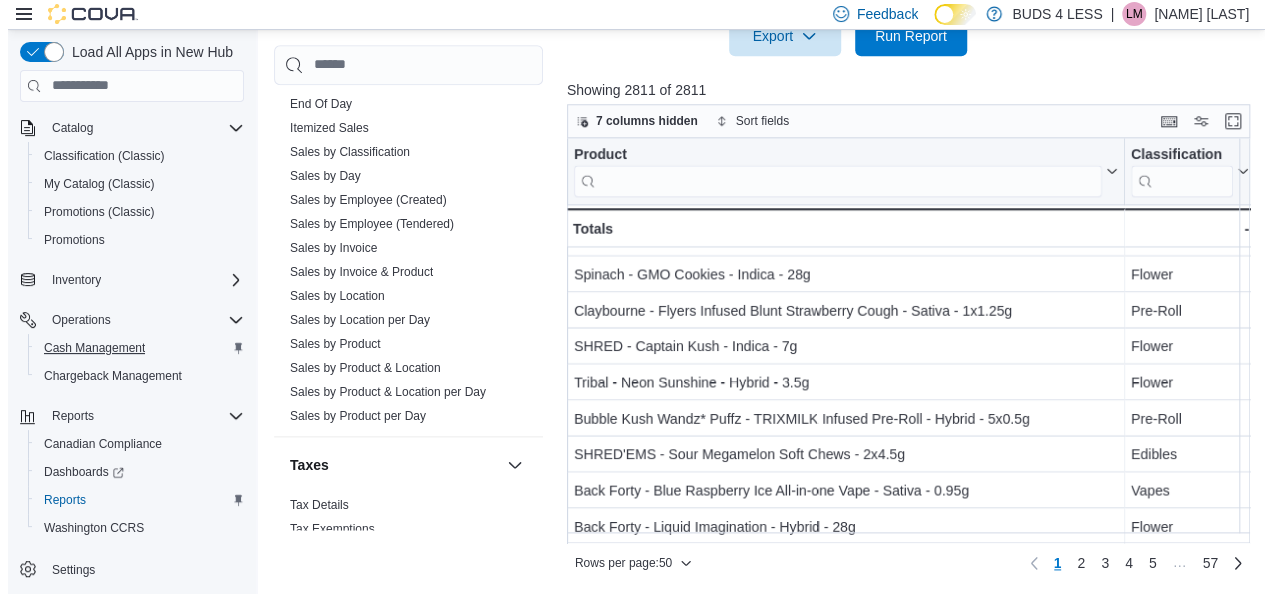 scroll, scrollTop: 0, scrollLeft: 0, axis: both 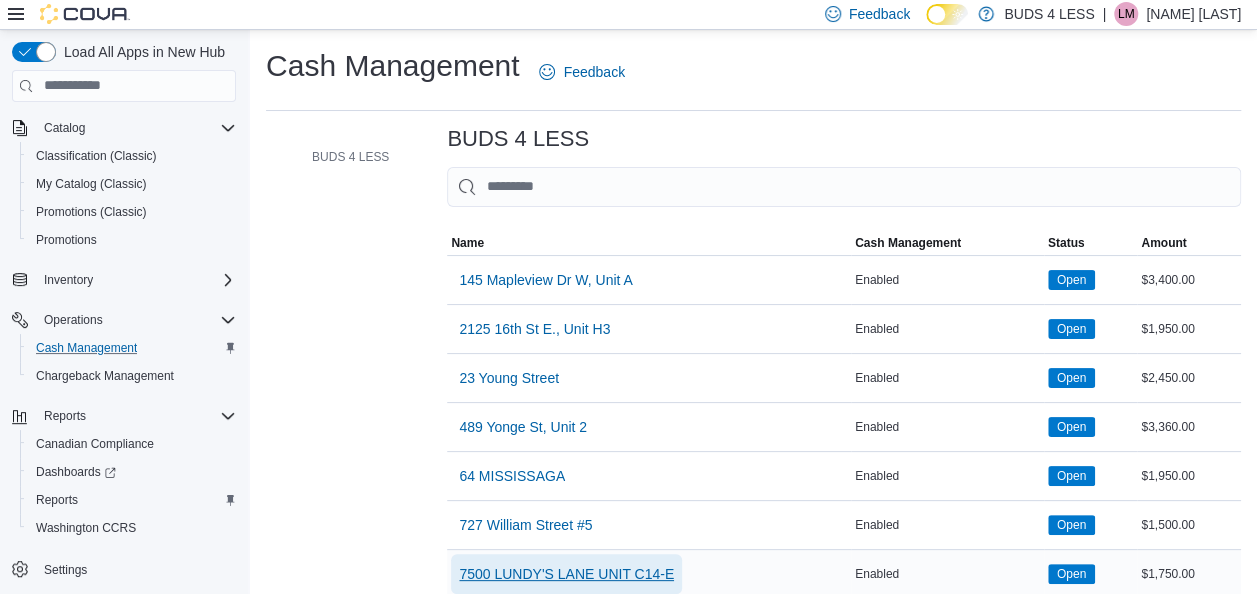 click on "7500 LUNDY'S LANE UNIT C14-E" at bounding box center (566, 574) 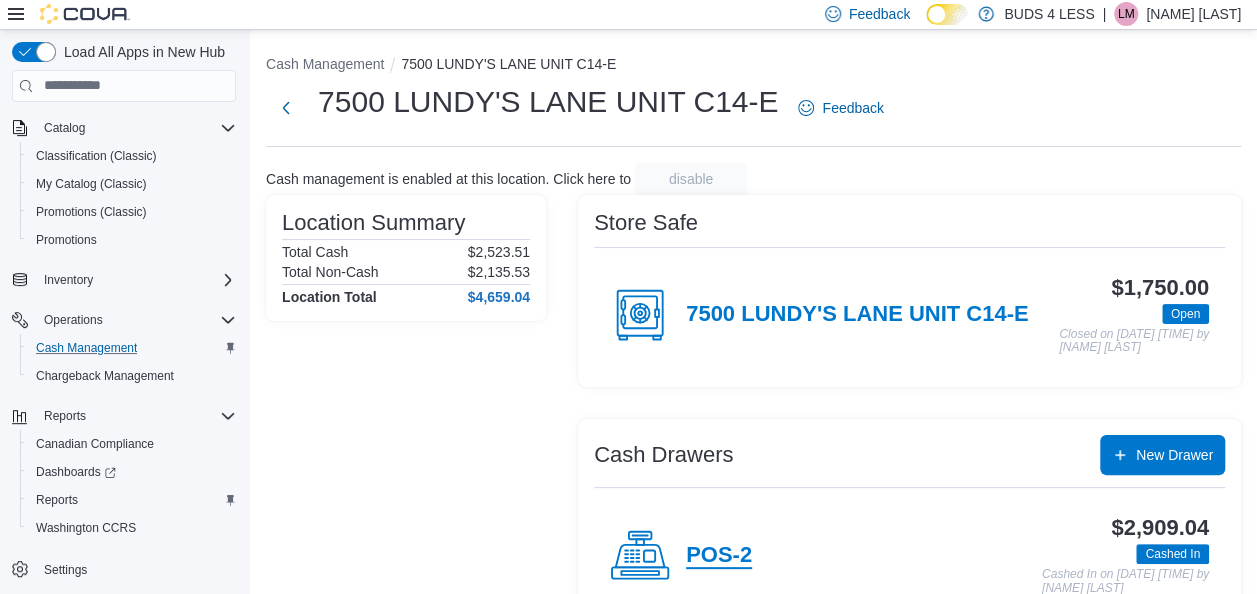 click on "POS-2" at bounding box center [719, 556] 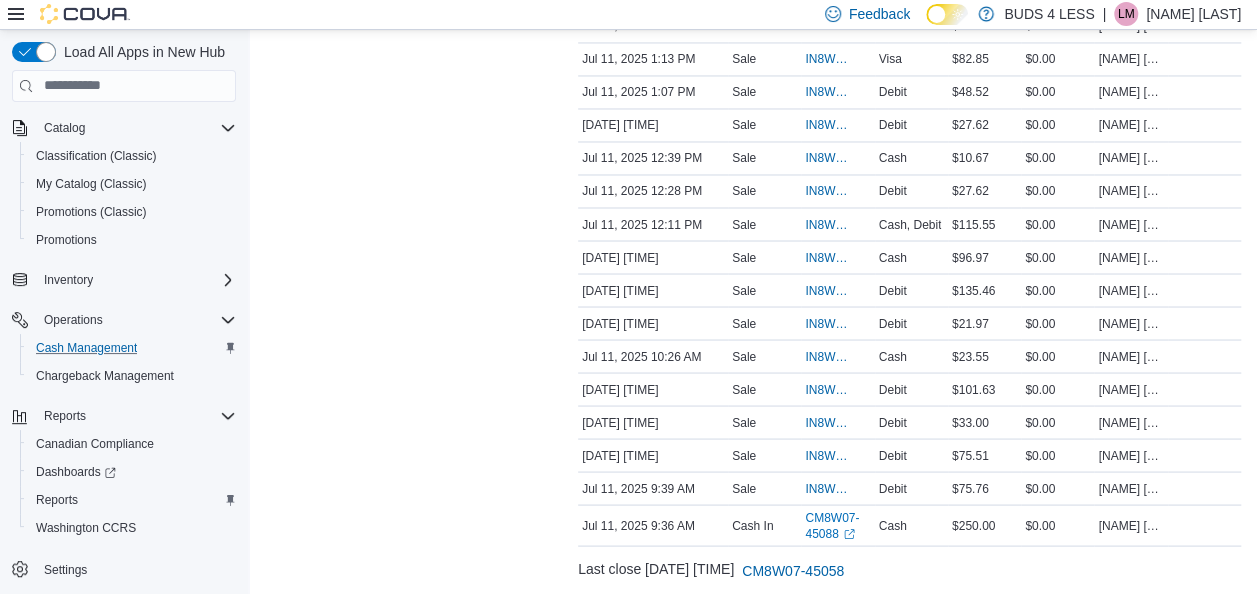 scroll, scrollTop: 1700, scrollLeft: 0, axis: vertical 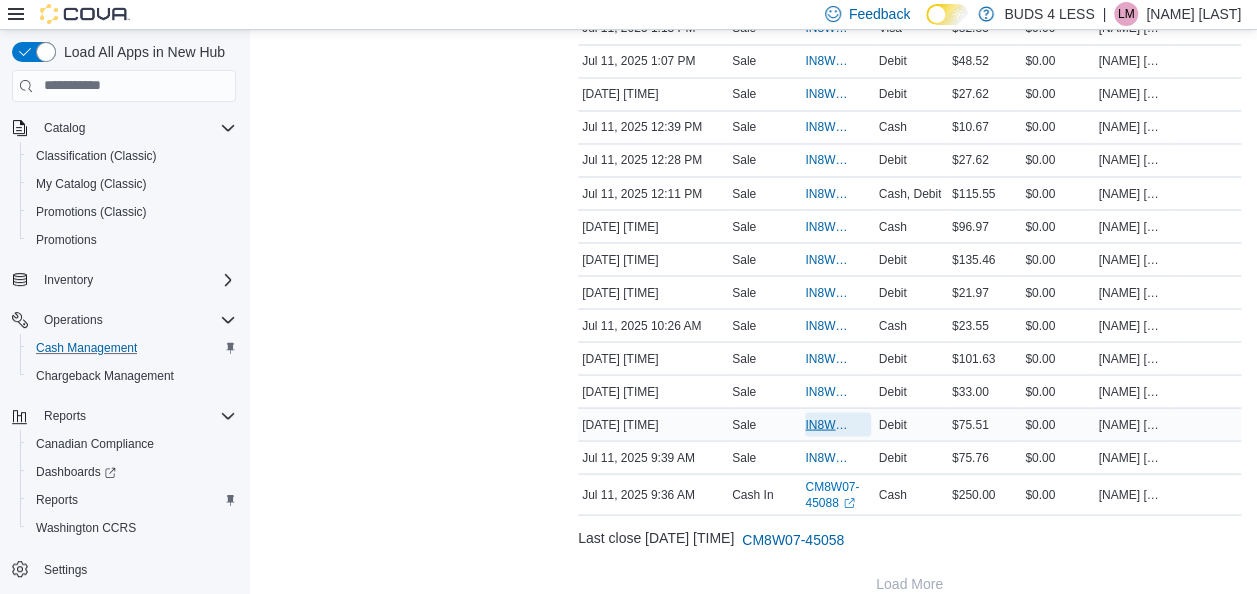 click on "IN8W07-644392" at bounding box center (827, 424) 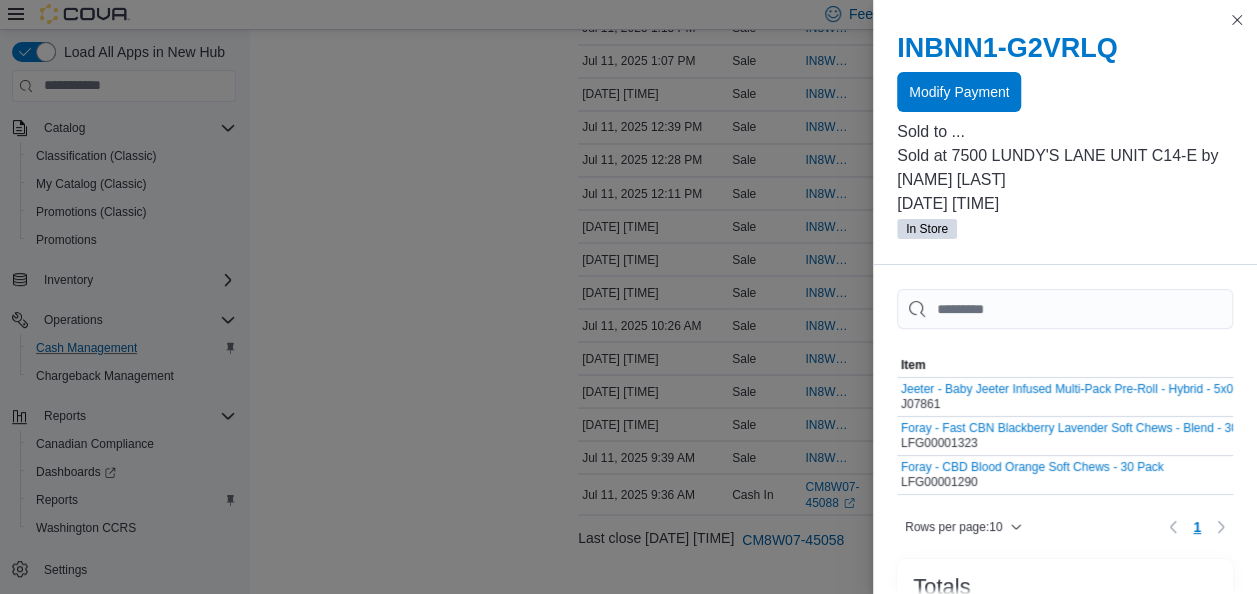 click on "Sold to ..." at bounding box center [1065, 132] 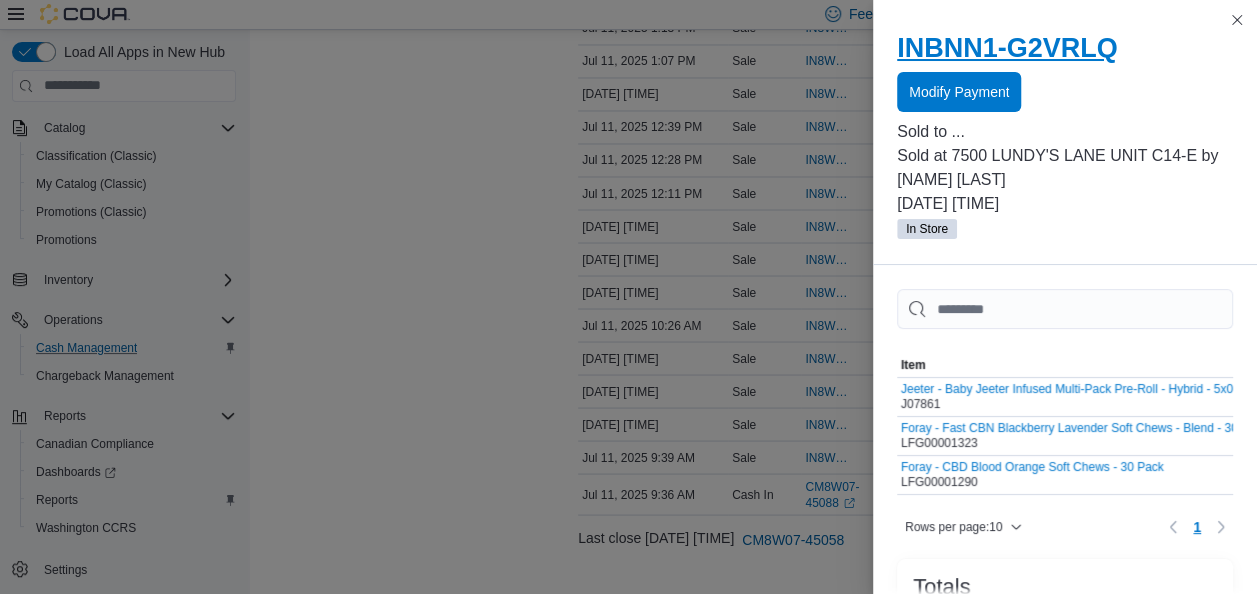 click on "INBNN1-G2VRLQ" at bounding box center [1065, 48] 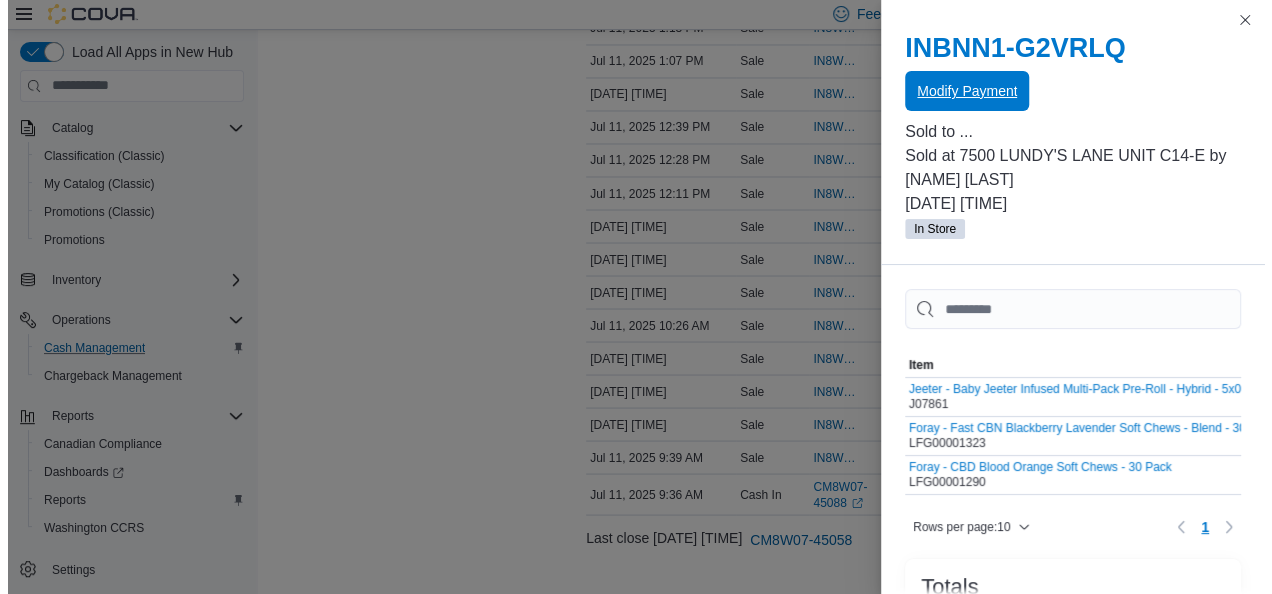 scroll, scrollTop: 0, scrollLeft: 0, axis: both 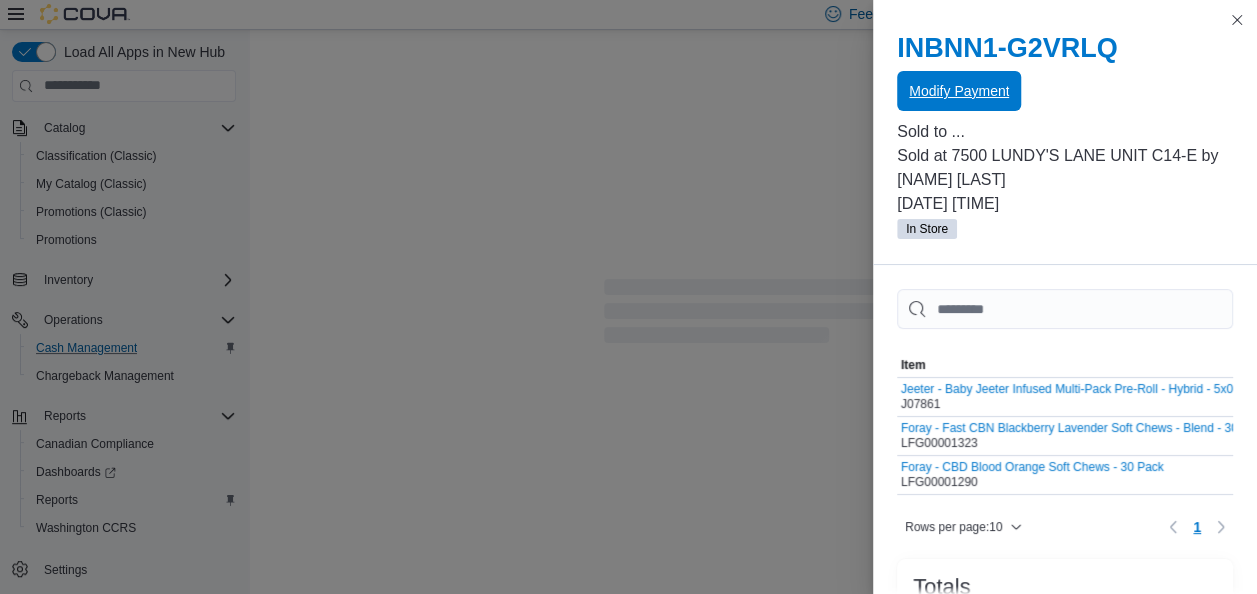 click on "Modify Payment" at bounding box center (959, 91) 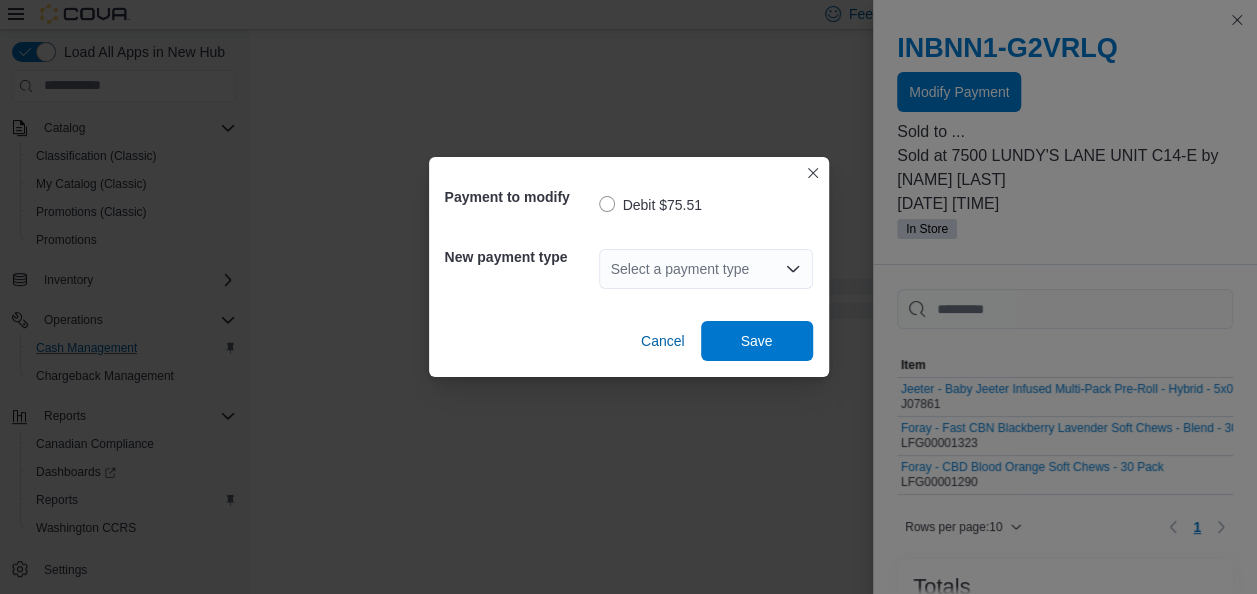 click on "Select a payment type" at bounding box center (706, 269) 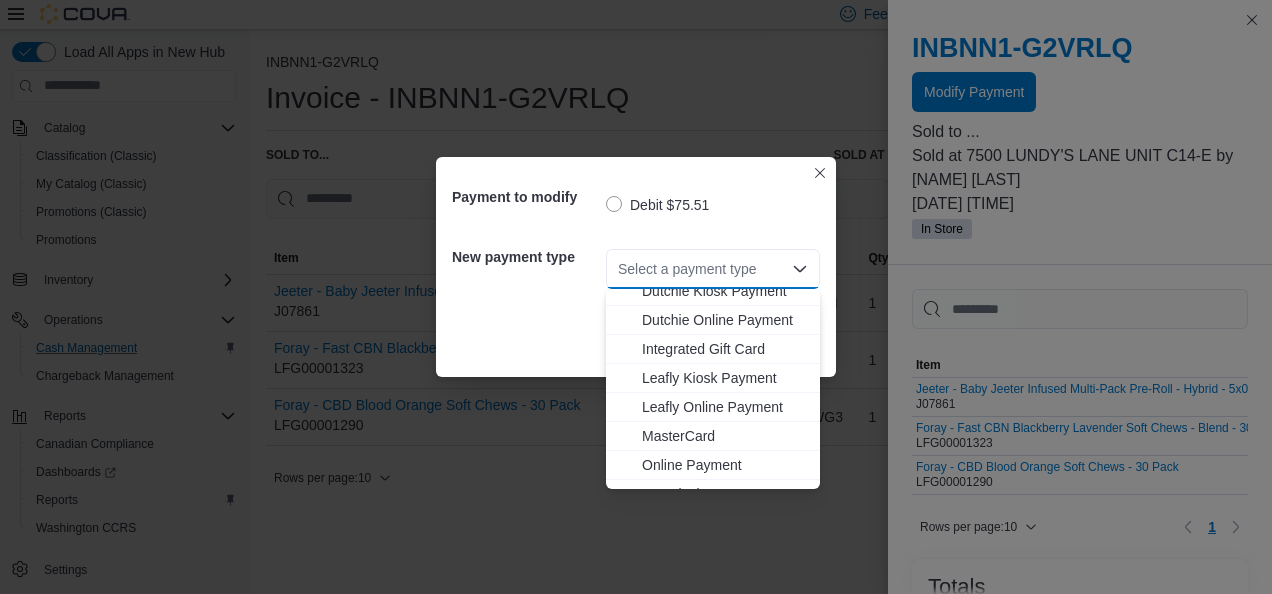 scroll, scrollTop: 264, scrollLeft: 0, axis: vertical 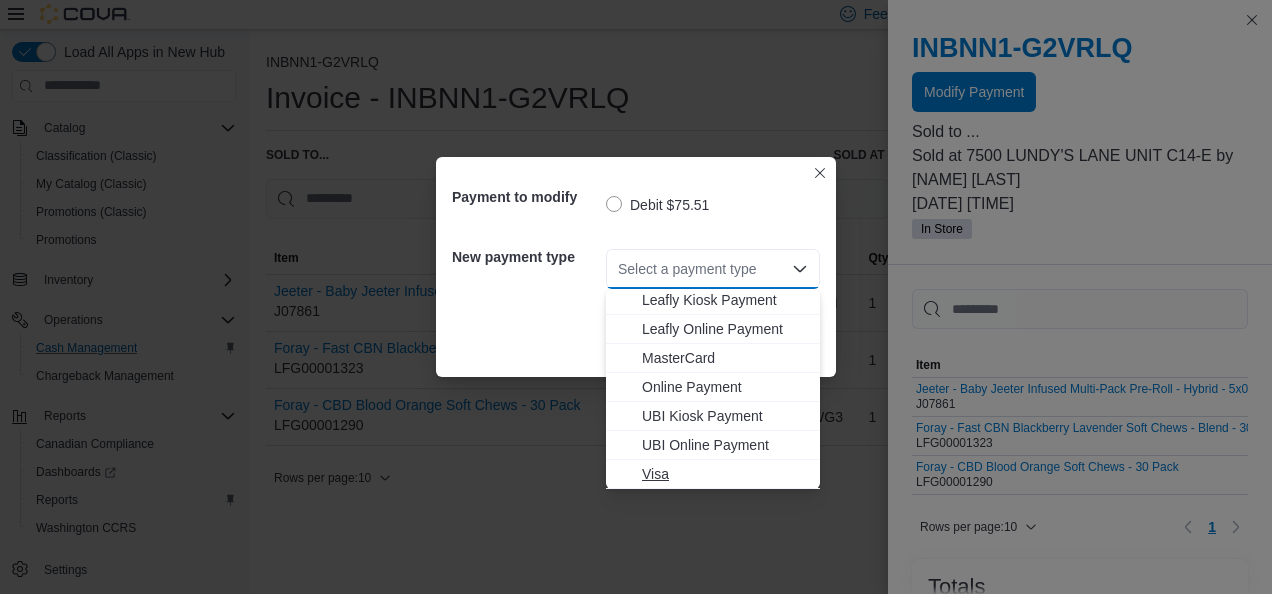 click on "Visa" at bounding box center [725, 474] 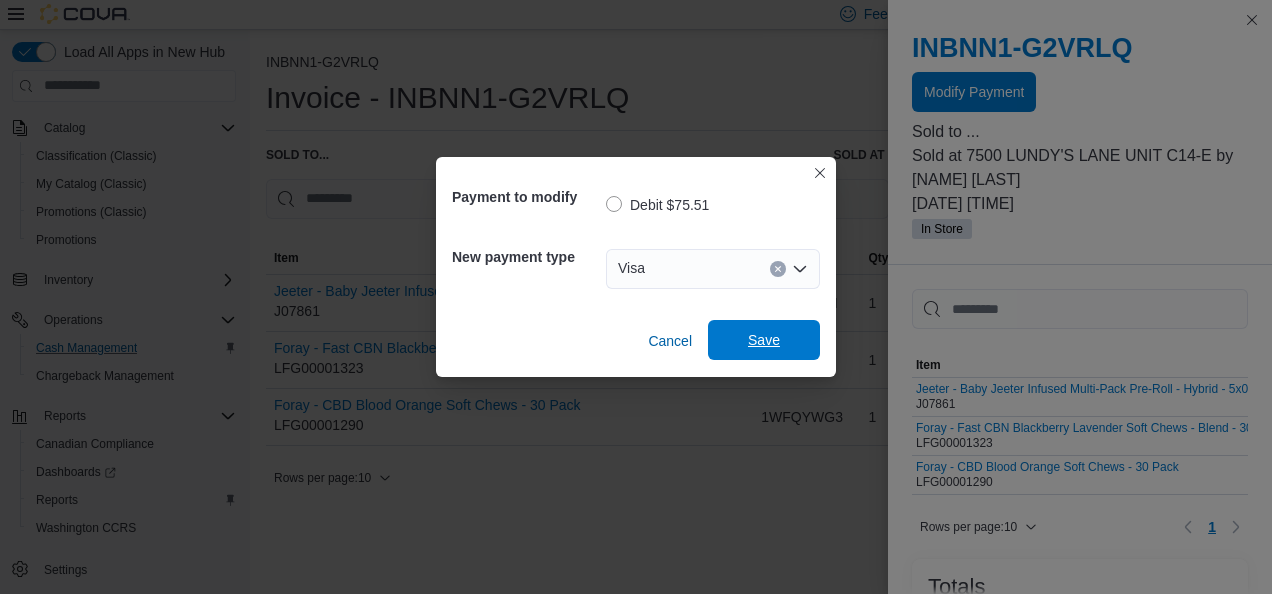 click on "Save" at bounding box center [764, 340] 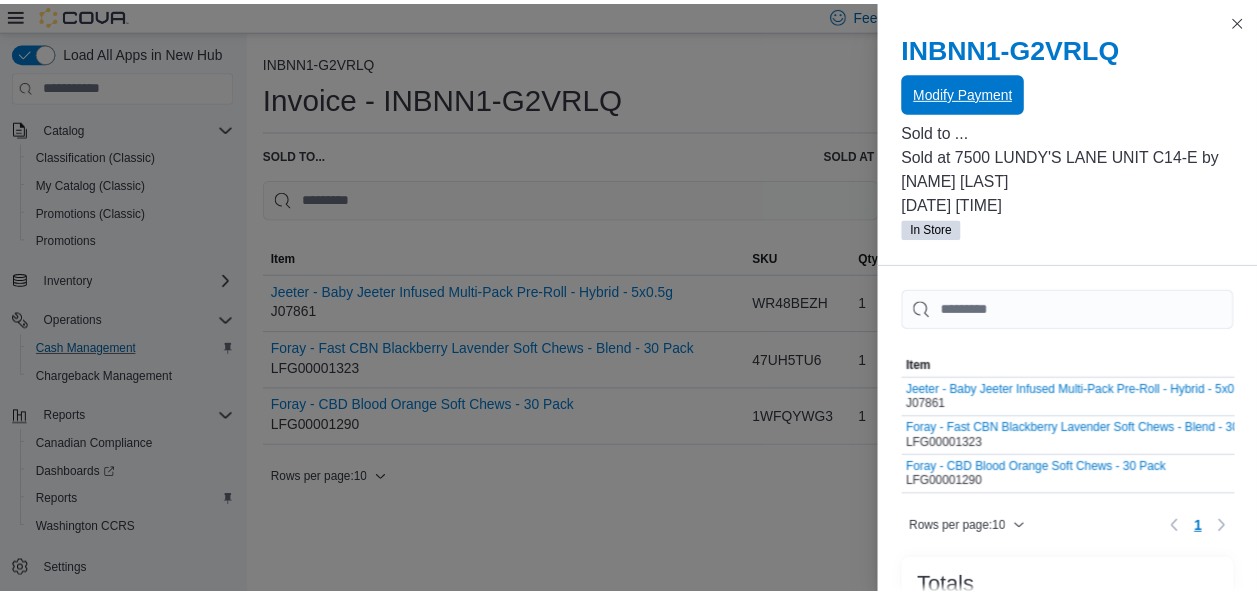 scroll, scrollTop: 0, scrollLeft: 0, axis: both 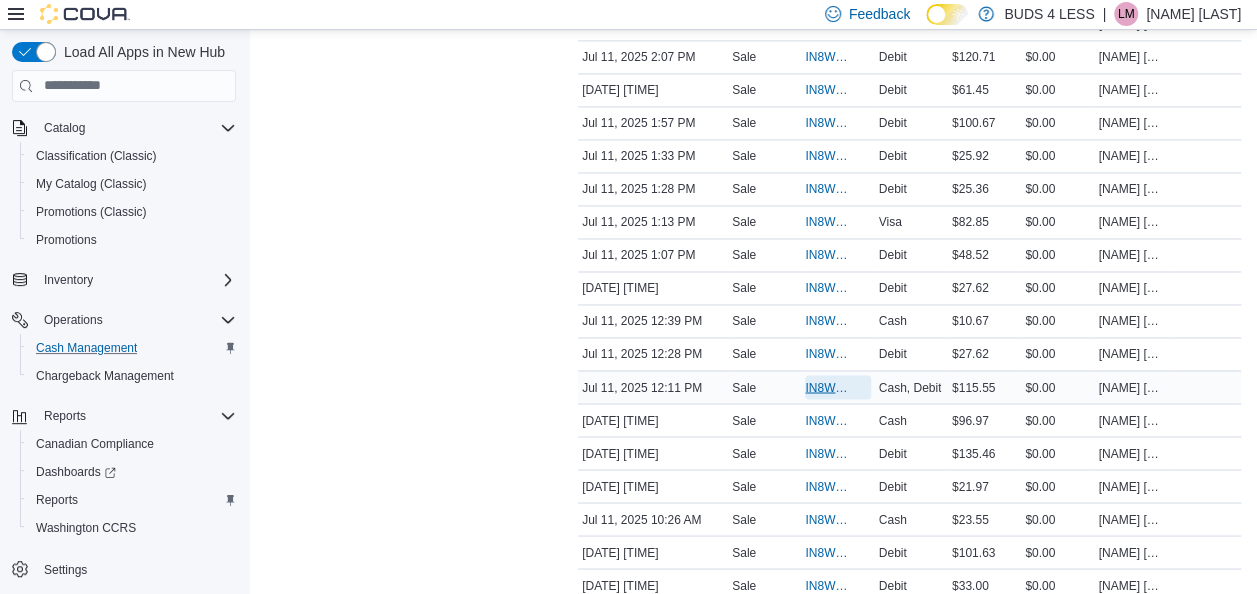 click on "IN8W07-644560" at bounding box center [827, 387] 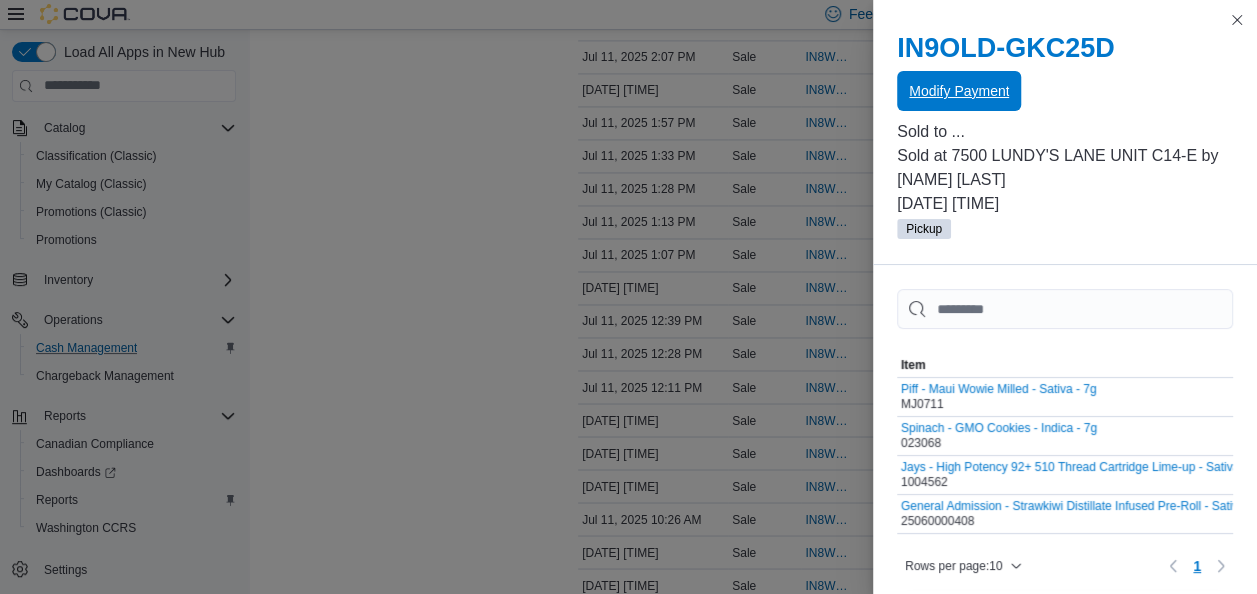 click on "Modify Payment" at bounding box center (959, 91) 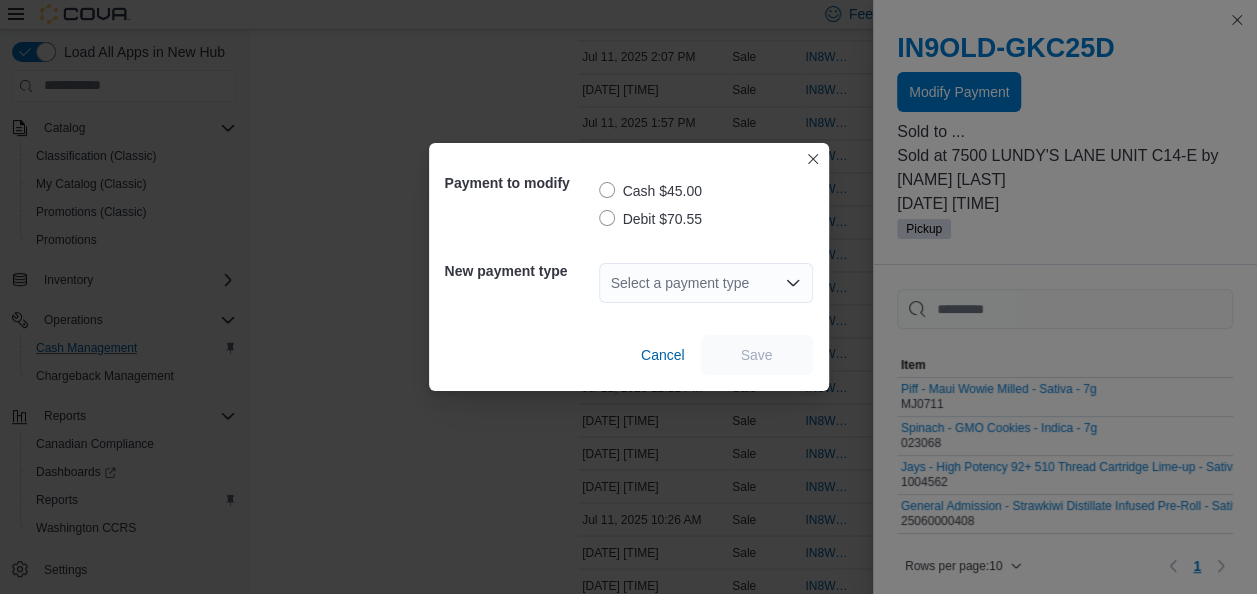 click on "Debit $70.55" at bounding box center (650, 219) 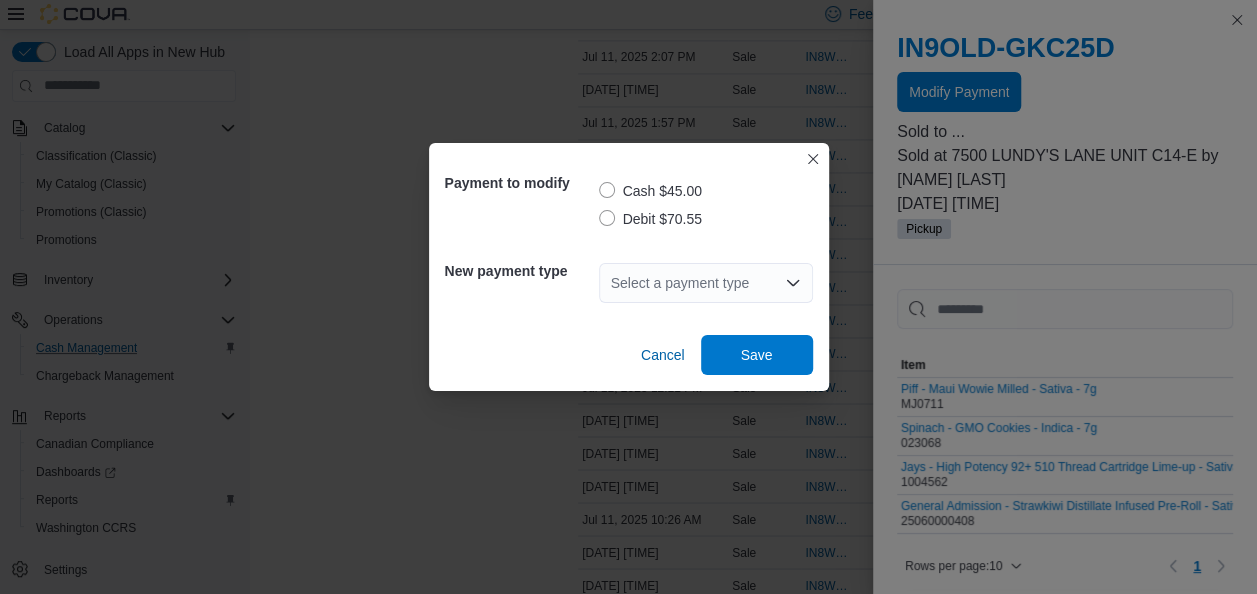 click on "Select a payment type" at bounding box center (706, 283) 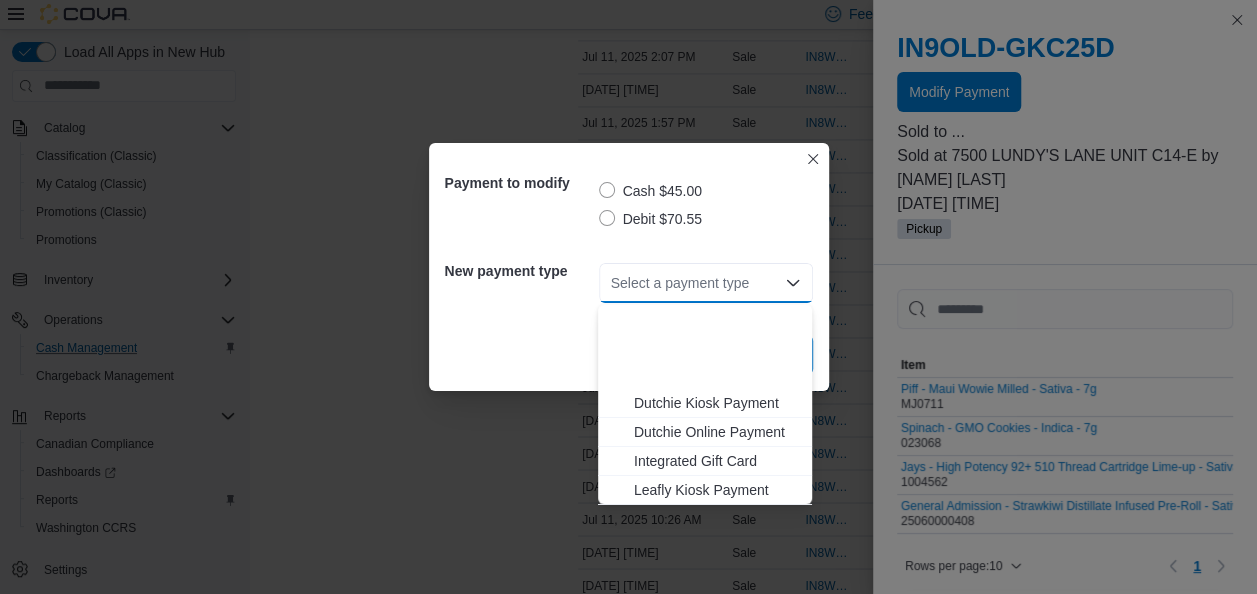 scroll, scrollTop: 235, scrollLeft: 0, axis: vertical 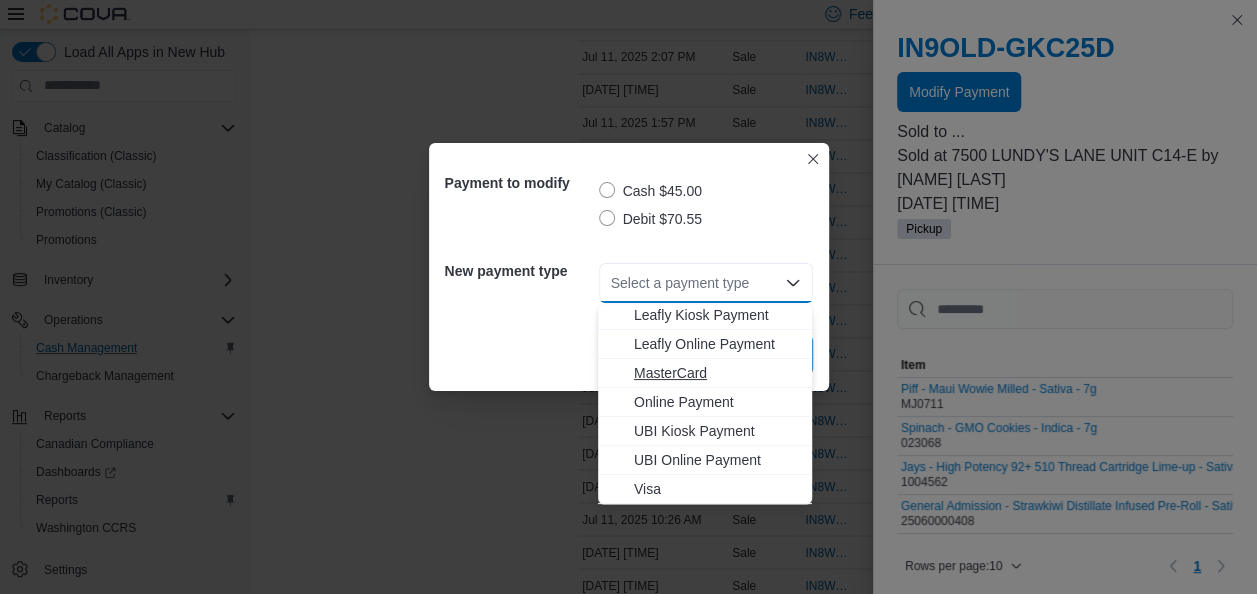 click on "MasterCard" at bounding box center [717, 373] 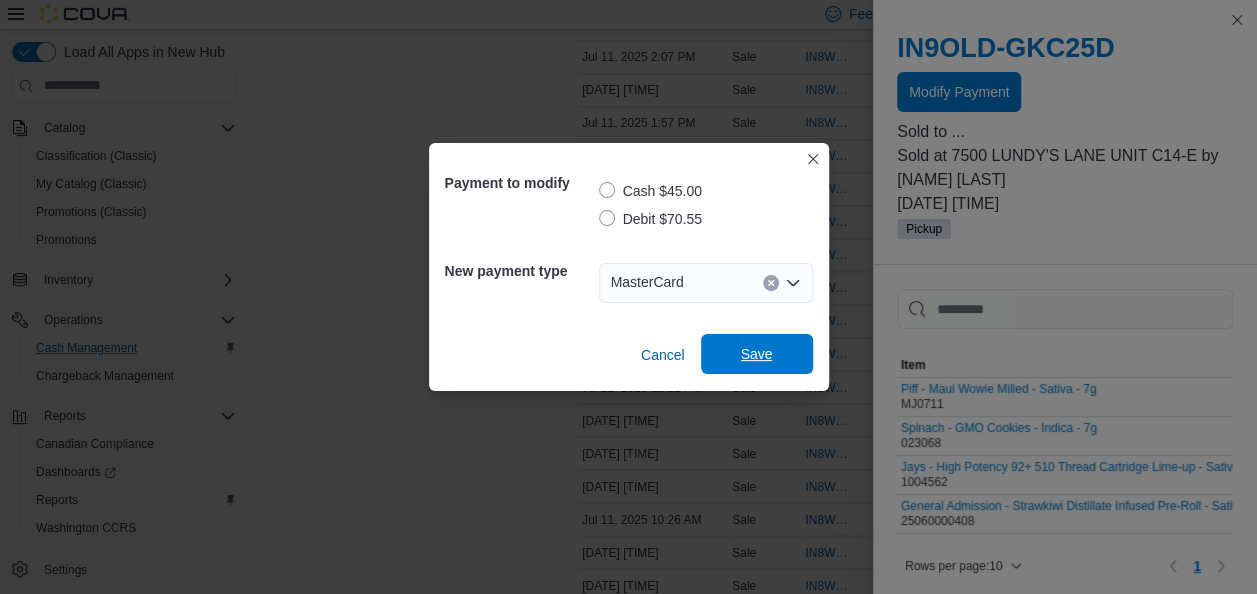 click on "Save" at bounding box center (757, 354) 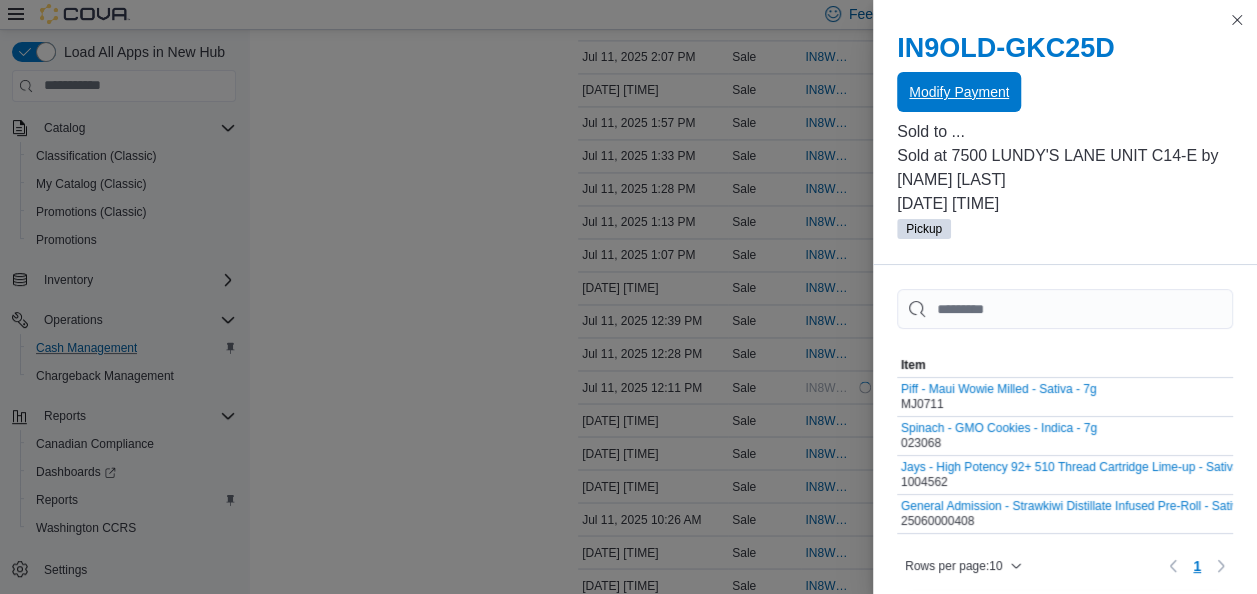scroll, scrollTop: 0, scrollLeft: 0, axis: both 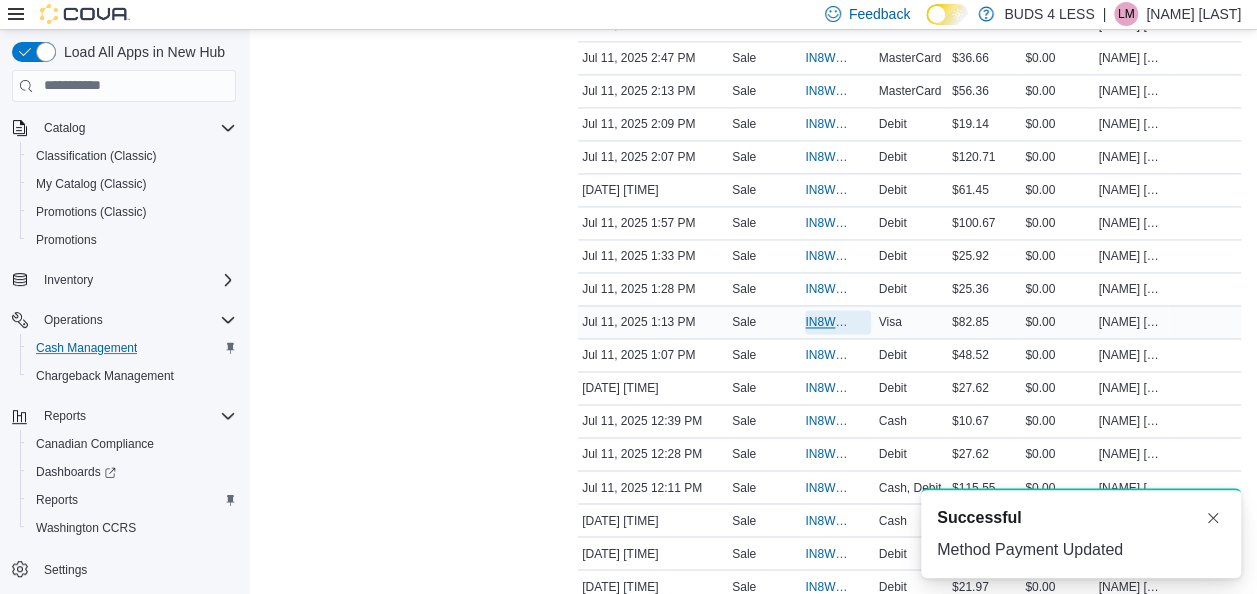 click on "IN8W07-644661" at bounding box center [827, 322] 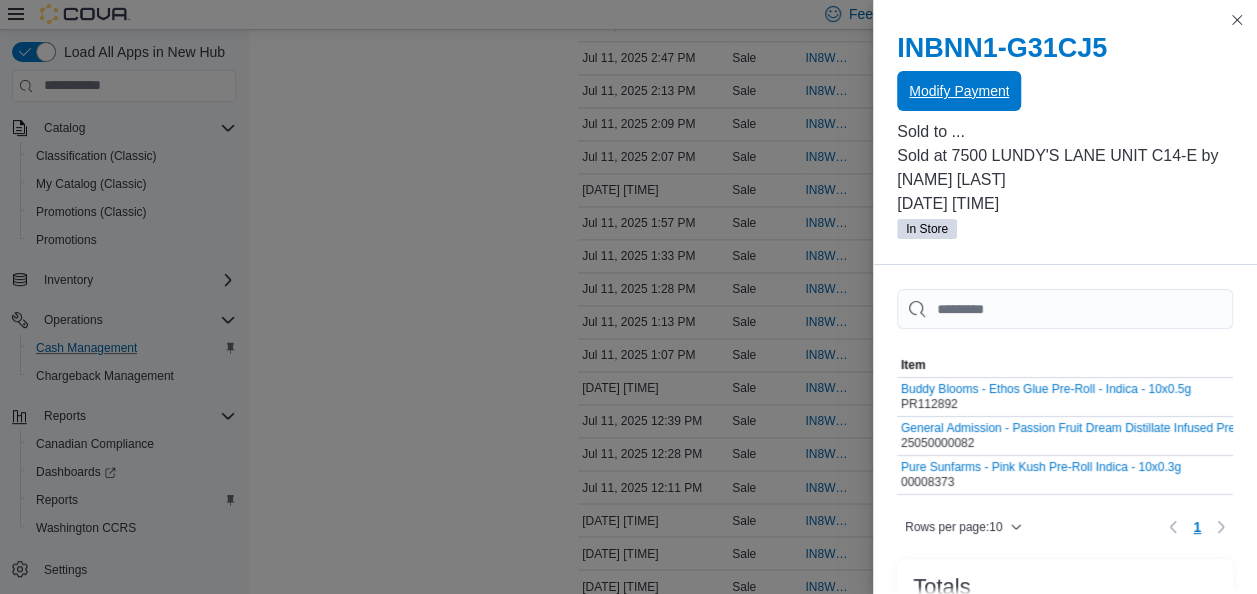 click on "Modify Payment" at bounding box center [959, 91] 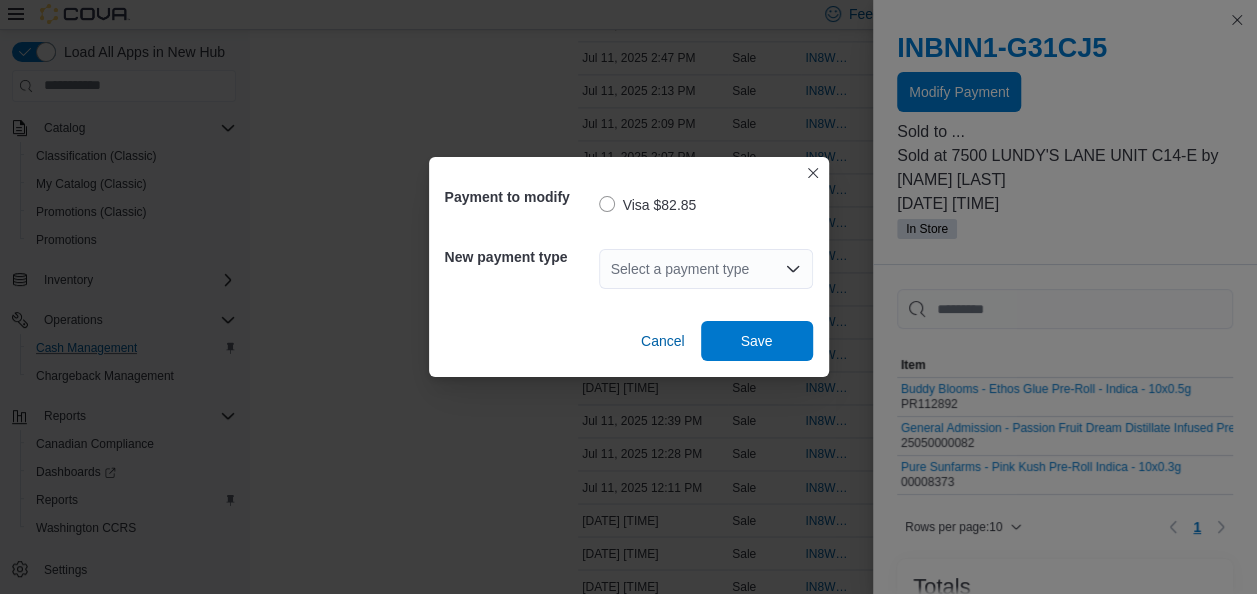 click on "Select a payment type" at bounding box center (706, 269) 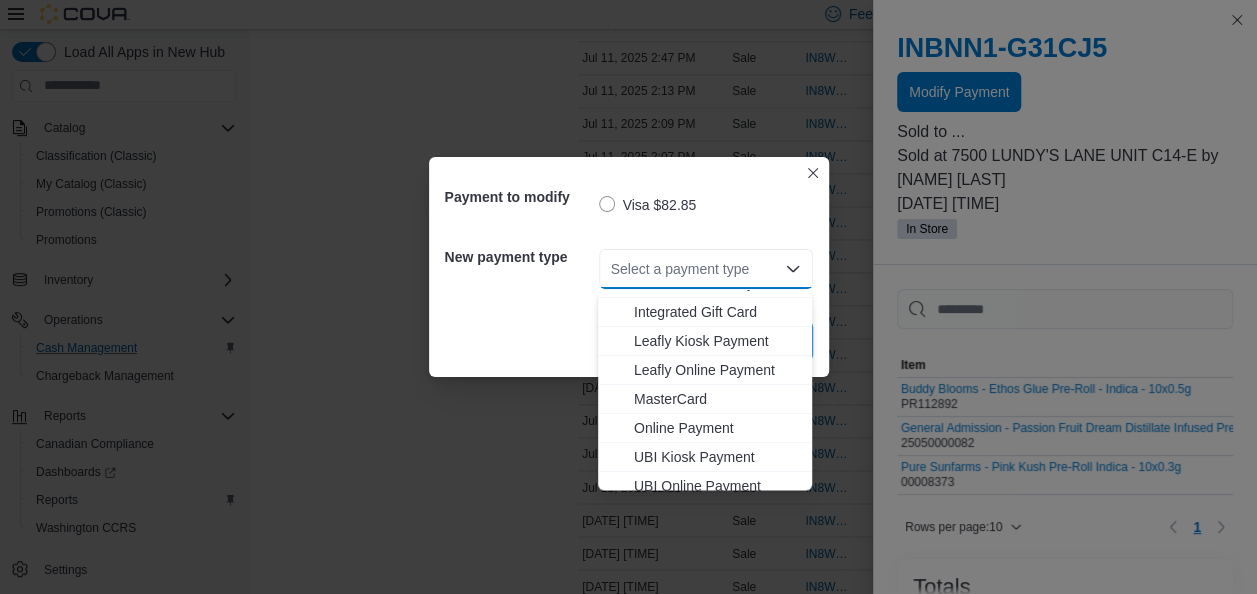 scroll, scrollTop: 264, scrollLeft: 0, axis: vertical 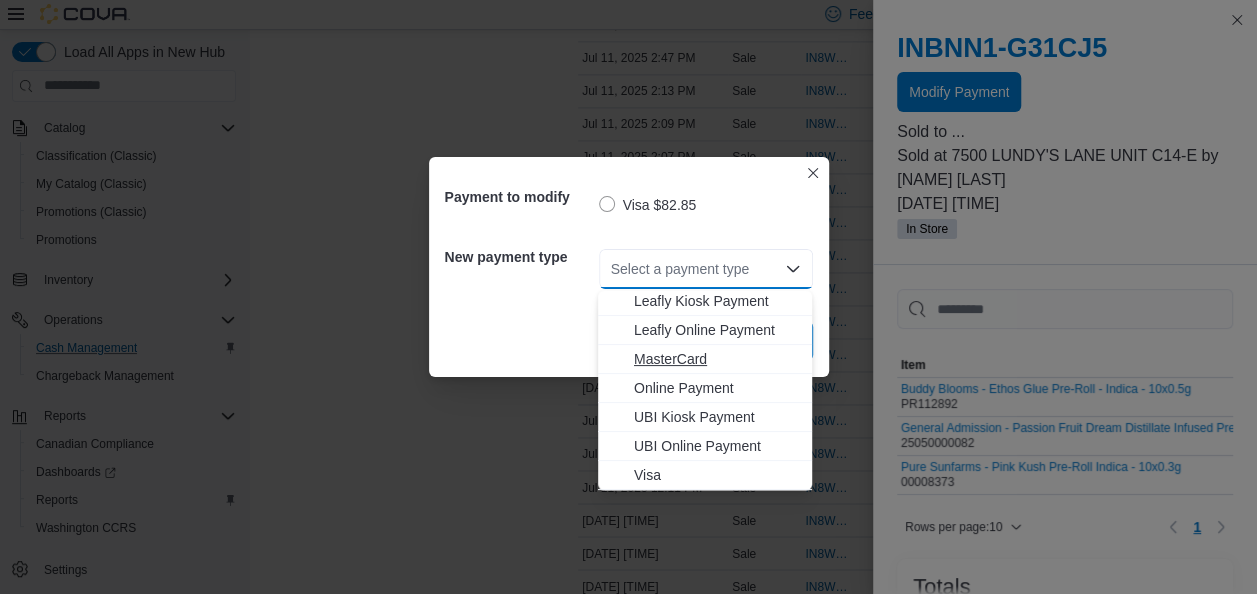 click on "MasterCard" at bounding box center [717, 359] 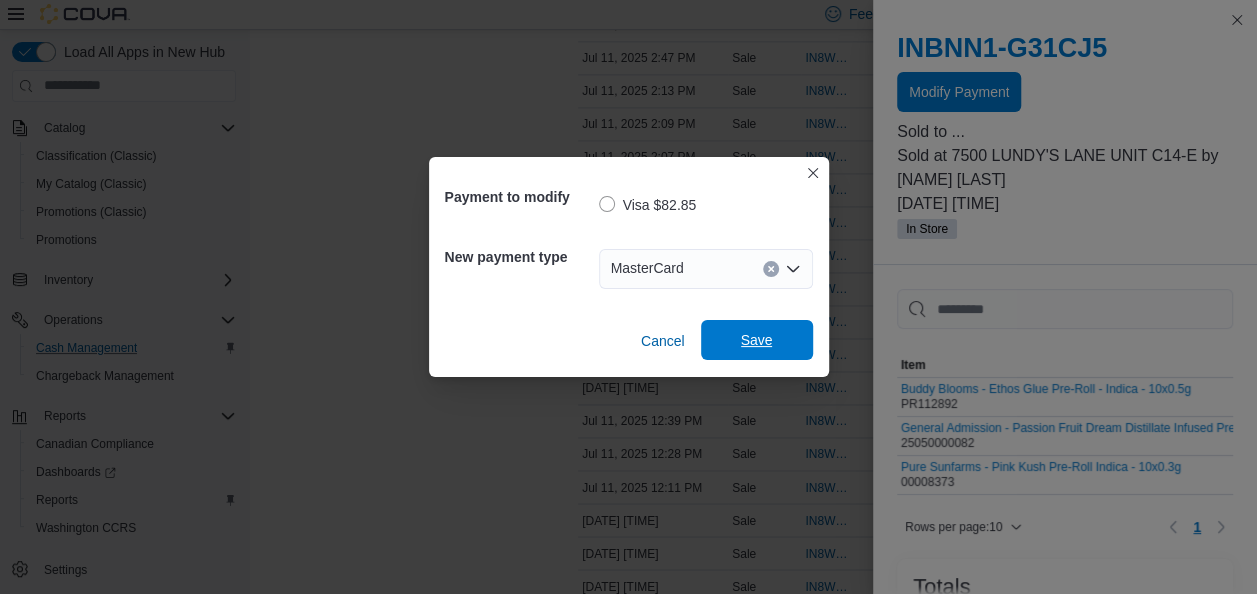 click on "Save" at bounding box center [757, 340] 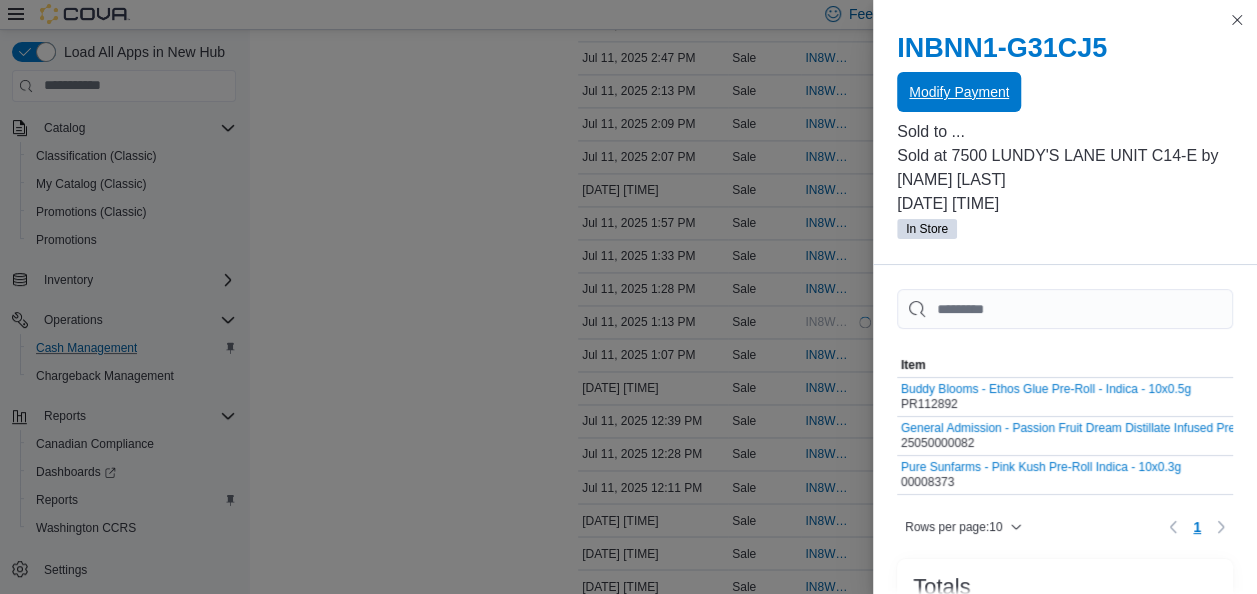 scroll, scrollTop: 0, scrollLeft: 0, axis: both 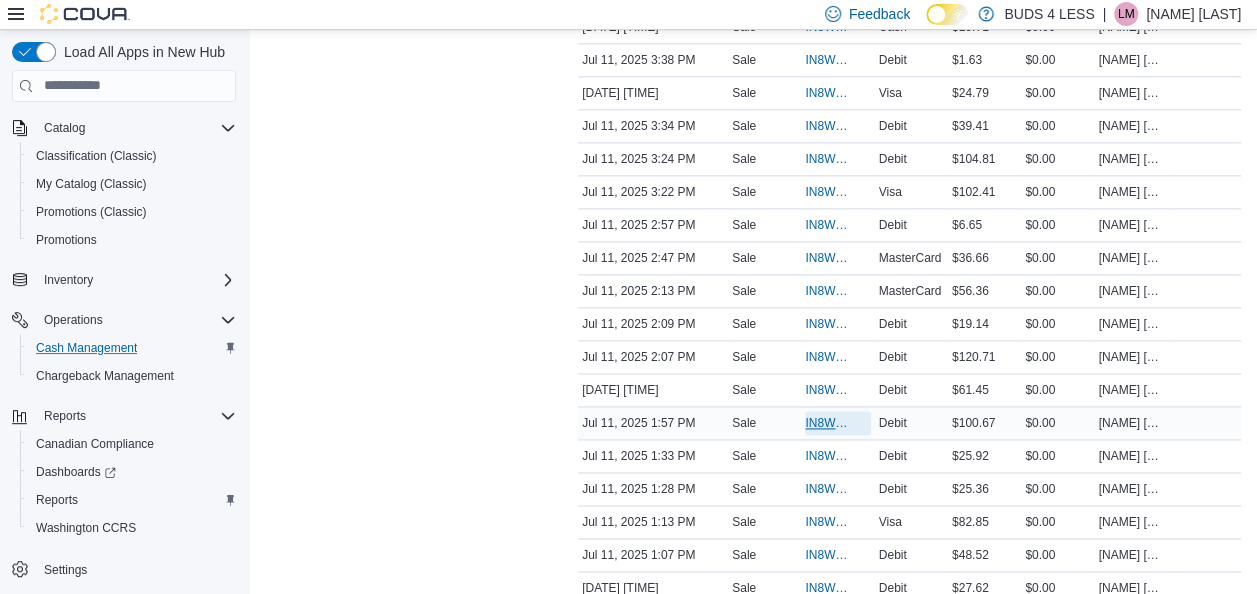 click on "IN8W07-644733" at bounding box center (827, 423) 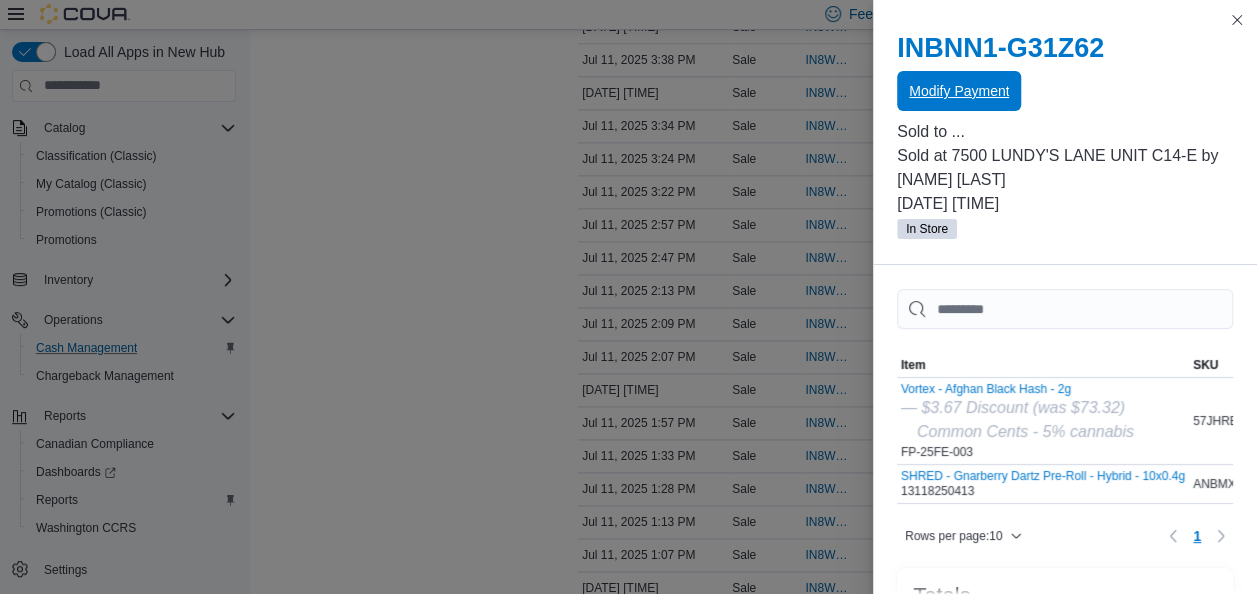 click on "Modify Payment" at bounding box center [959, 91] 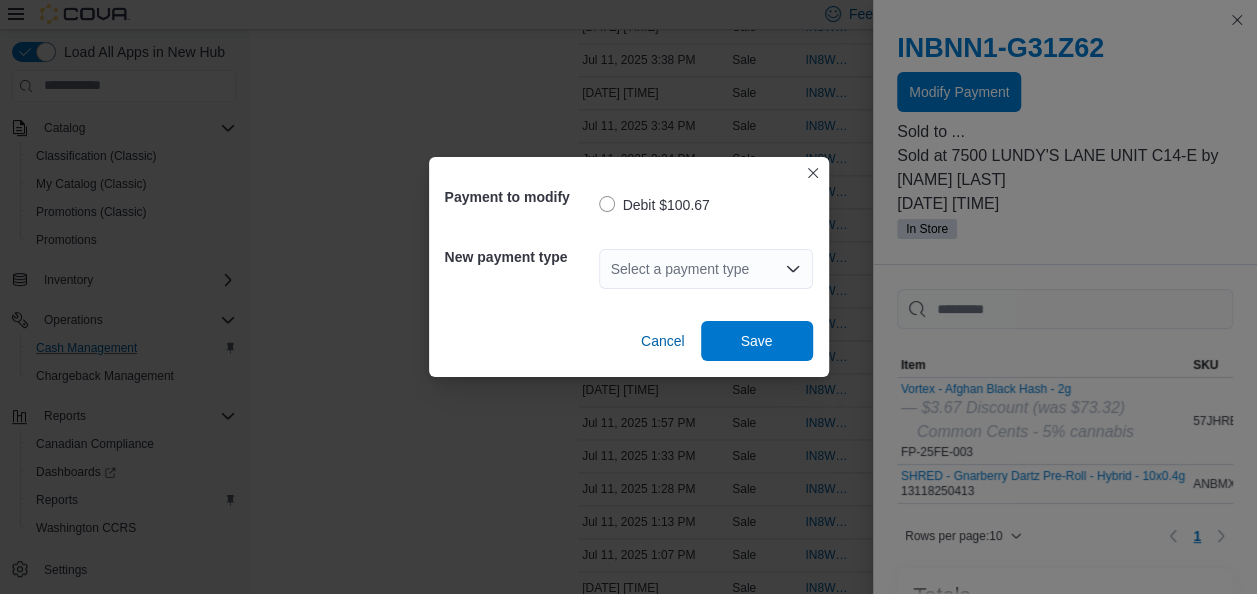 click on "Select a payment type" at bounding box center [706, 269] 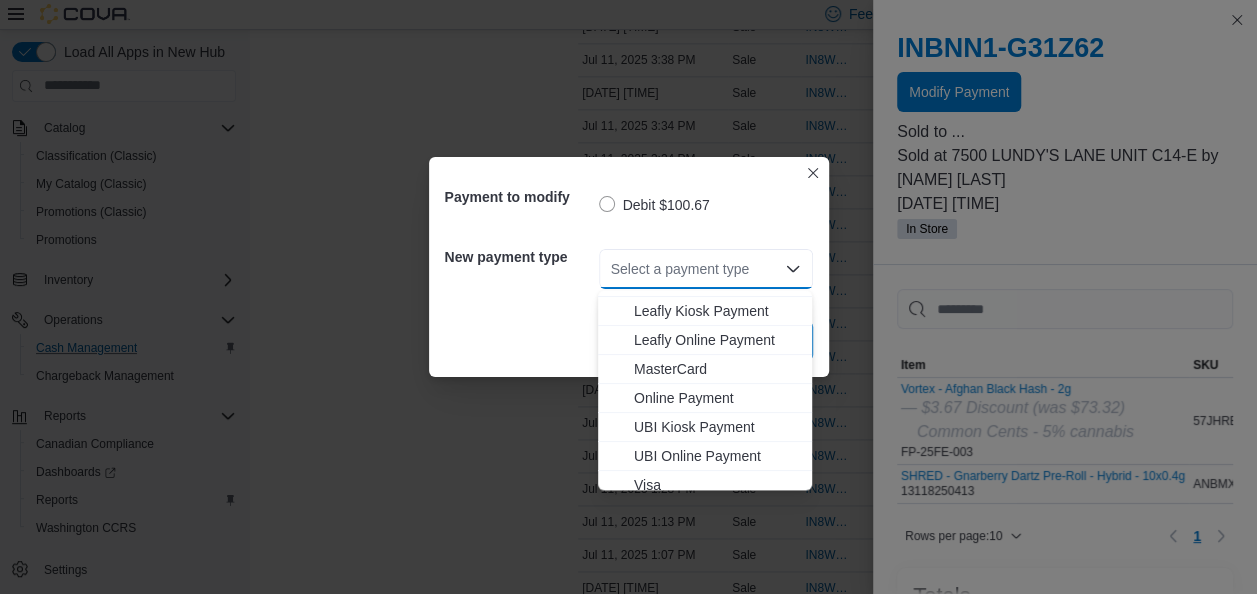 scroll, scrollTop: 264, scrollLeft: 0, axis: vertical 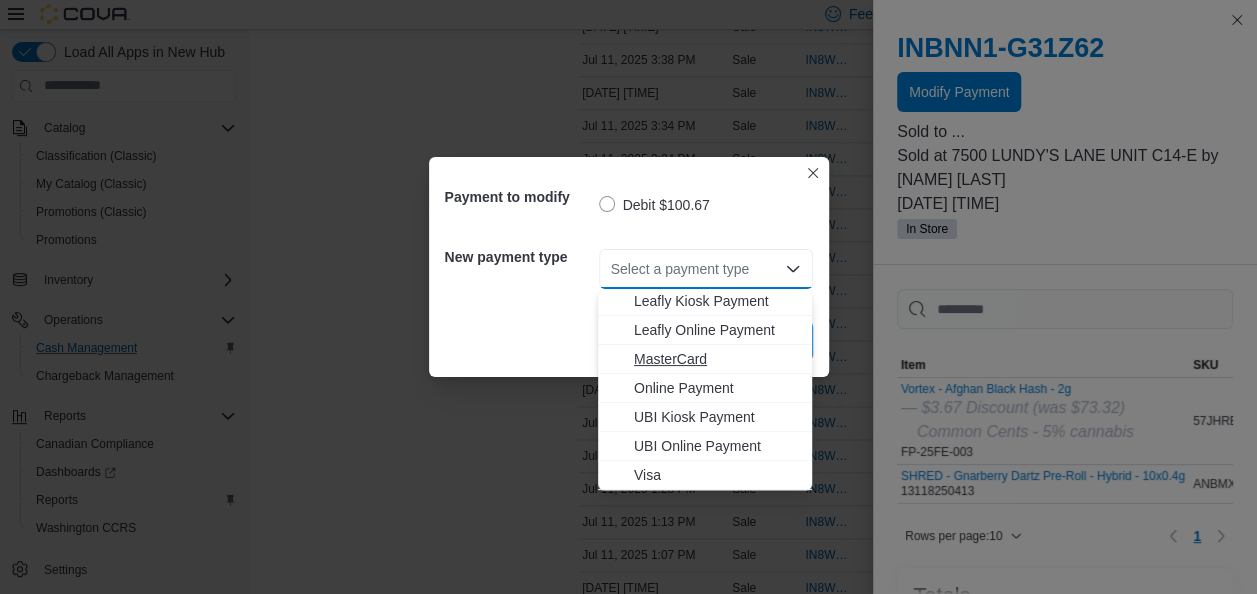 click on "MasterCard" at bounding box center [717, 359] 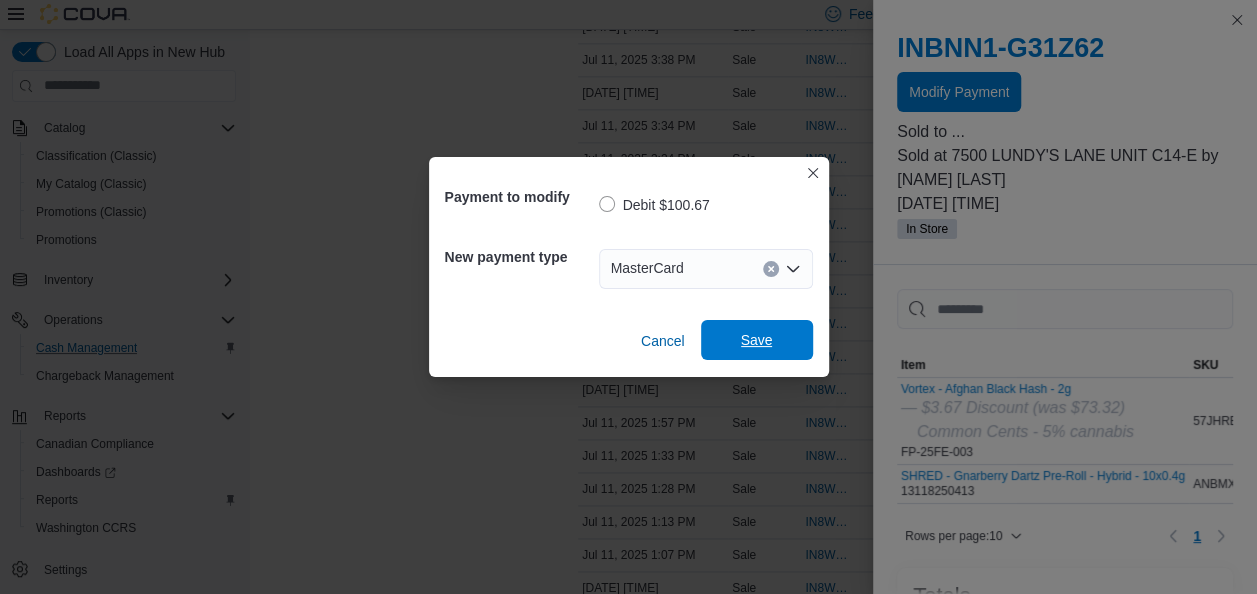 click on "Save" at bounding box center [757, 340] 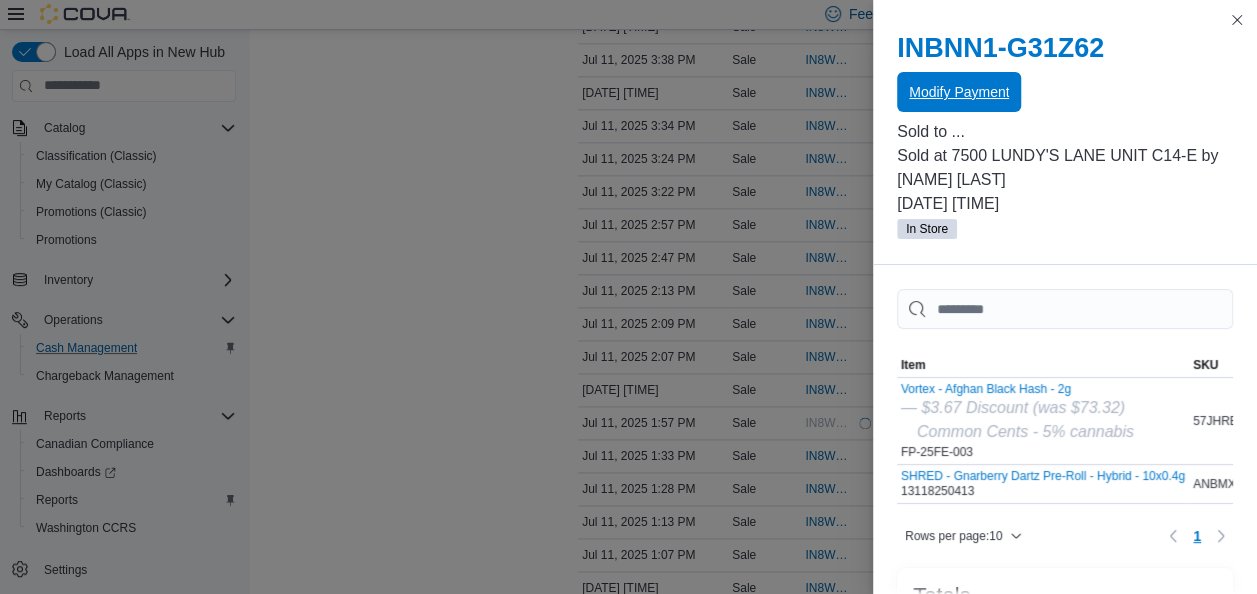 scroll, scrollTop: 0, scrollLeft: 0, axis: both 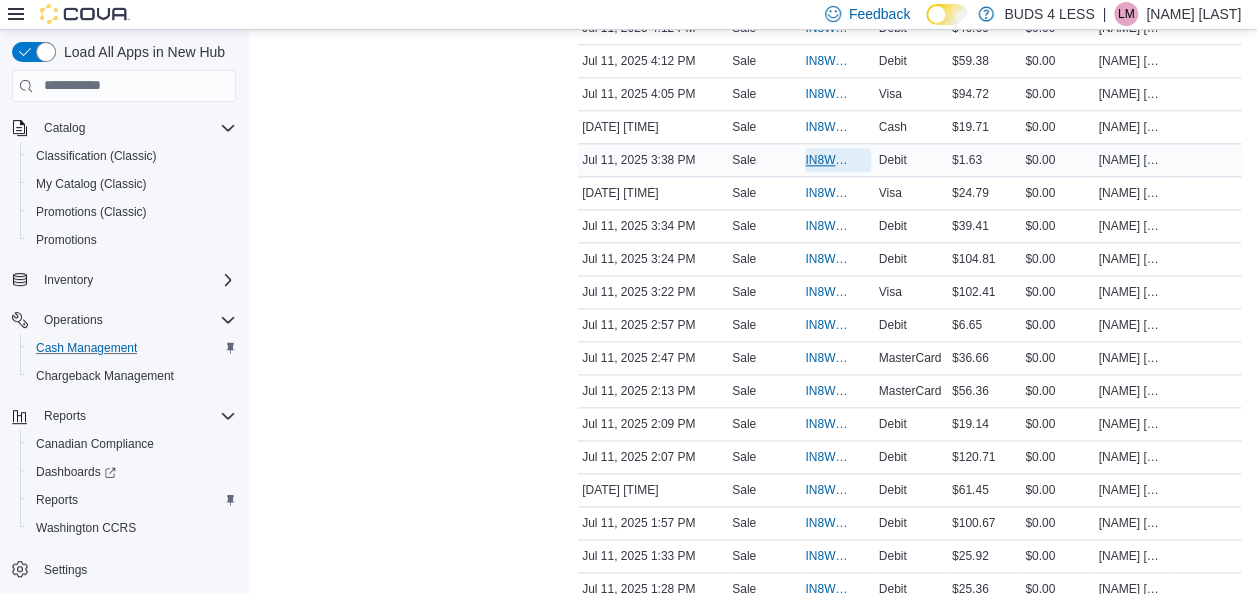 click on "IN8W07-644954" at bounding box center [827, 160] 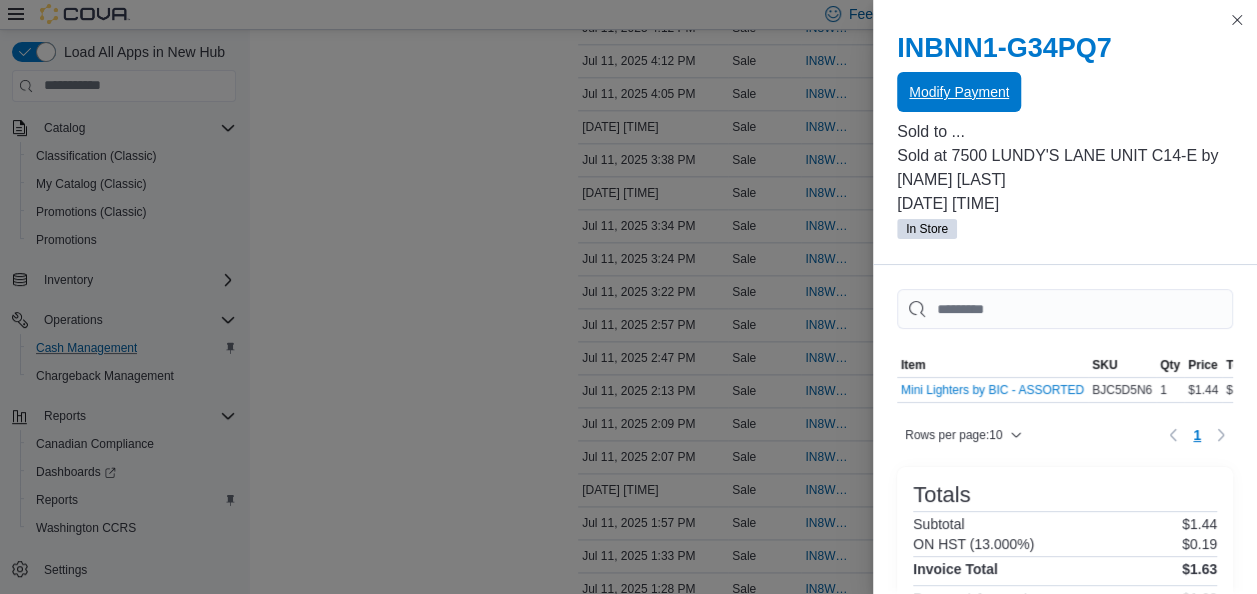 click on "Modify Payment" at bounding box center (959, 92) 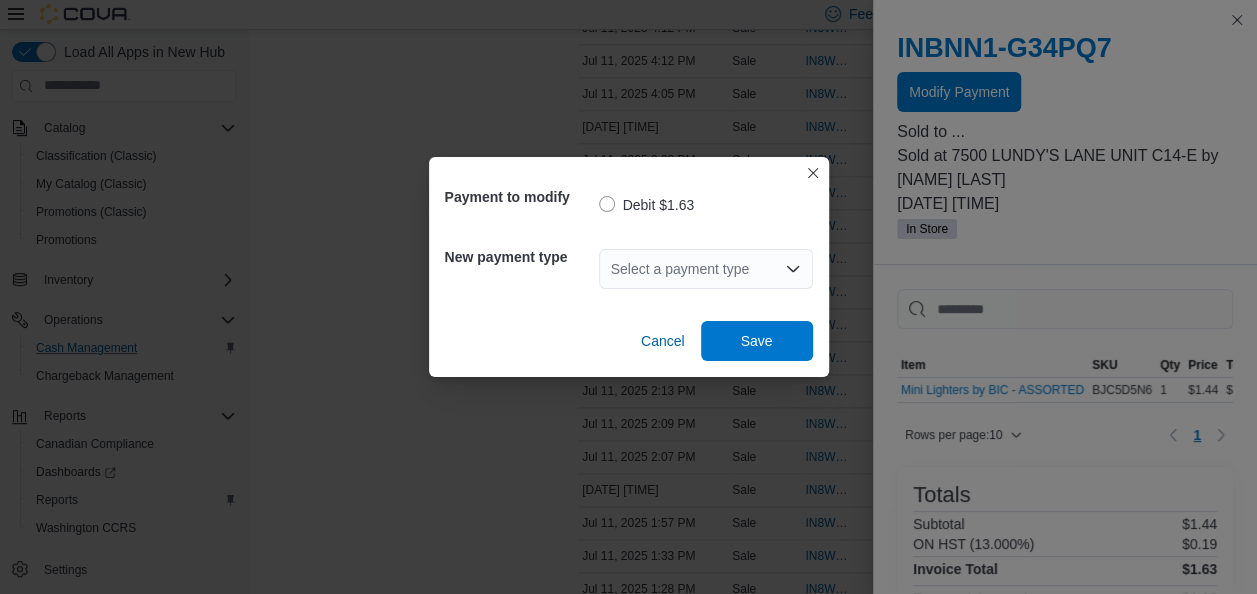 click on "Select a payment type" at bounding box center (706, 269) 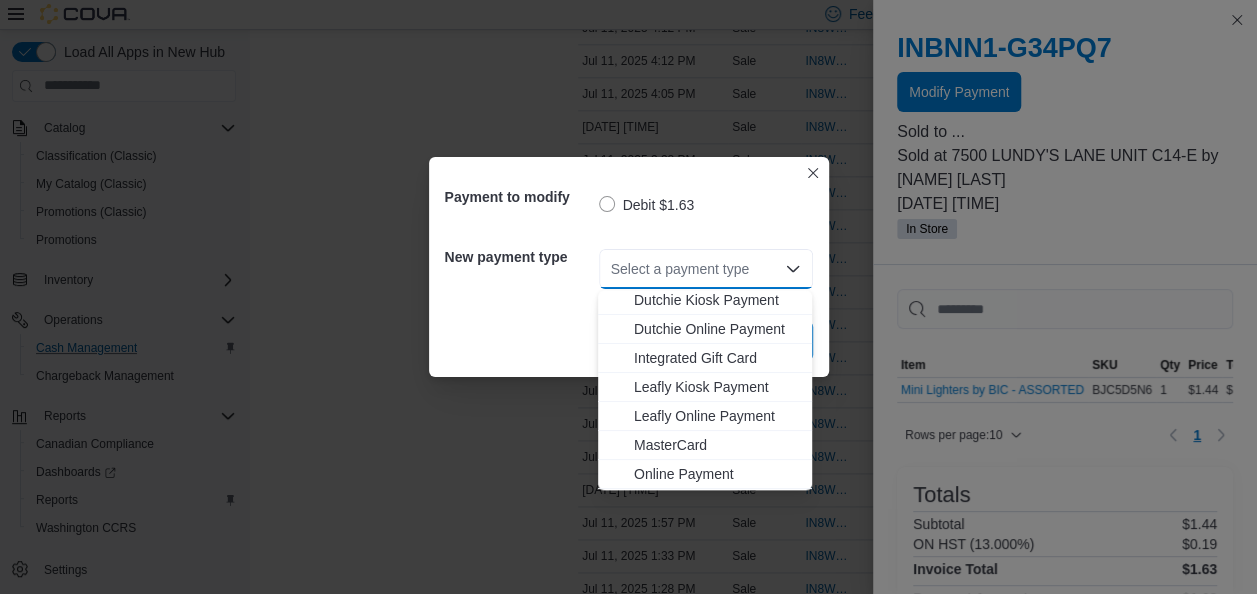 scroll, scrollTop: 264, scrollLeft: 0, axis: vertical 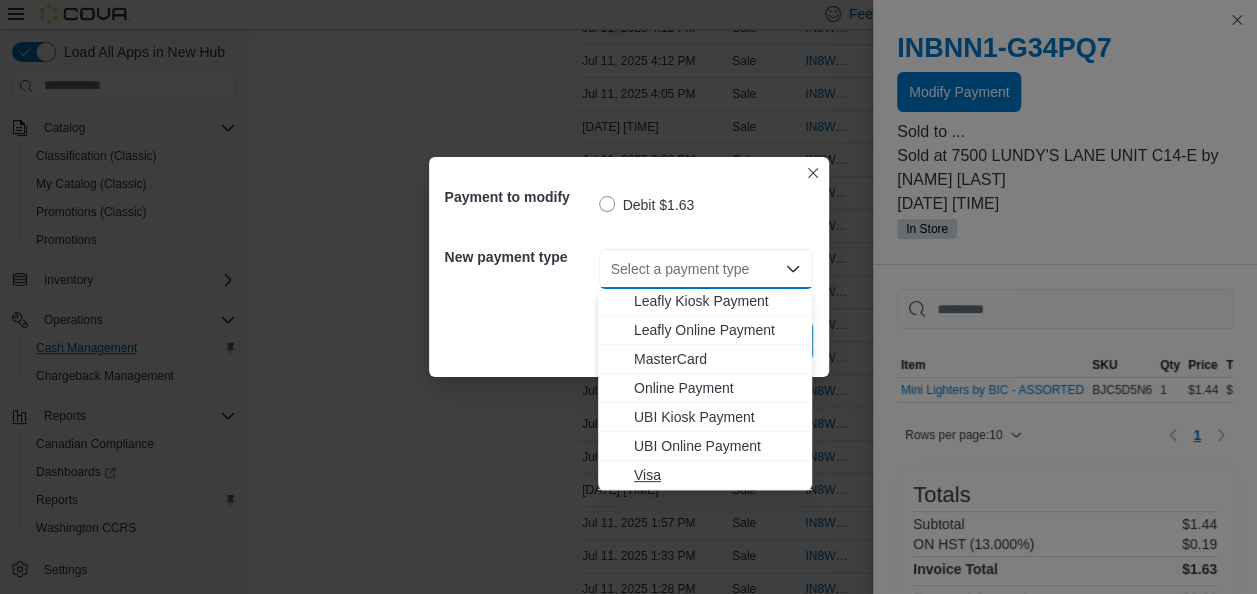 click on "Visa" at bounding box center [717, 475] 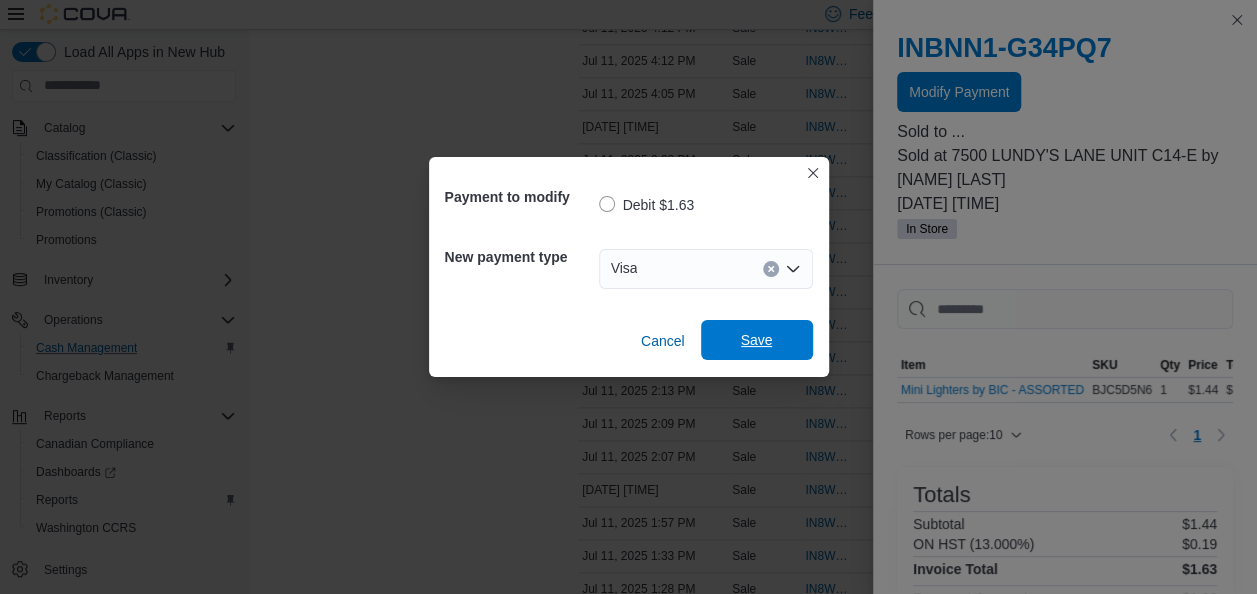 click on "Save" at bounding box center [757, 340] 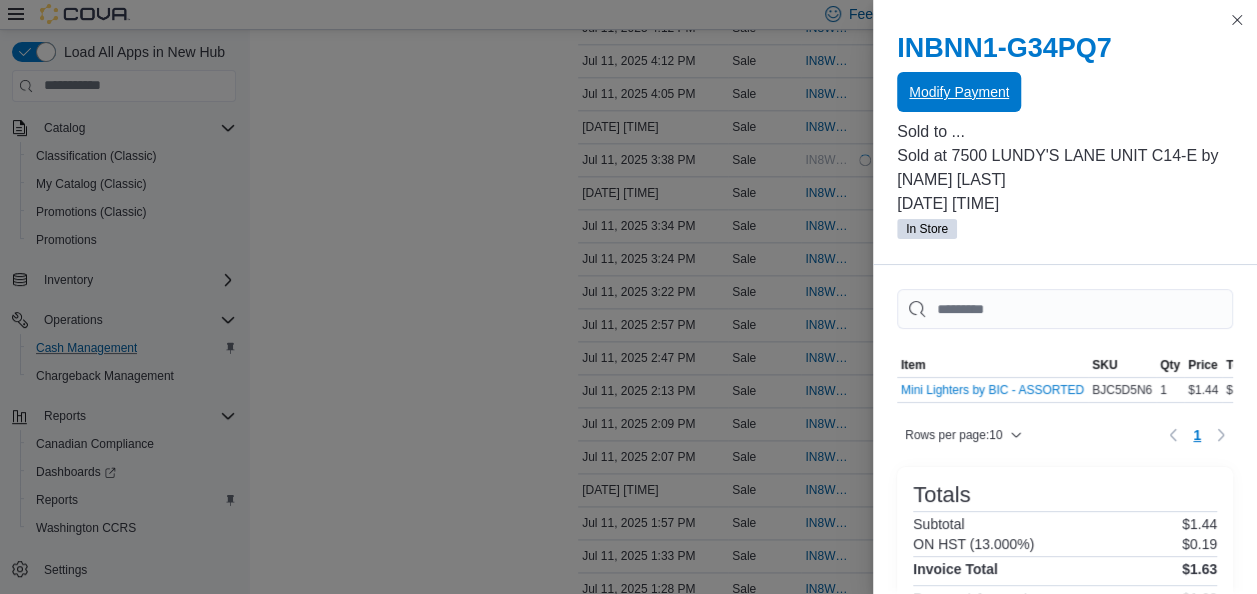 scroll, scrollTop: 0, scrollLeft: 0, axis: both 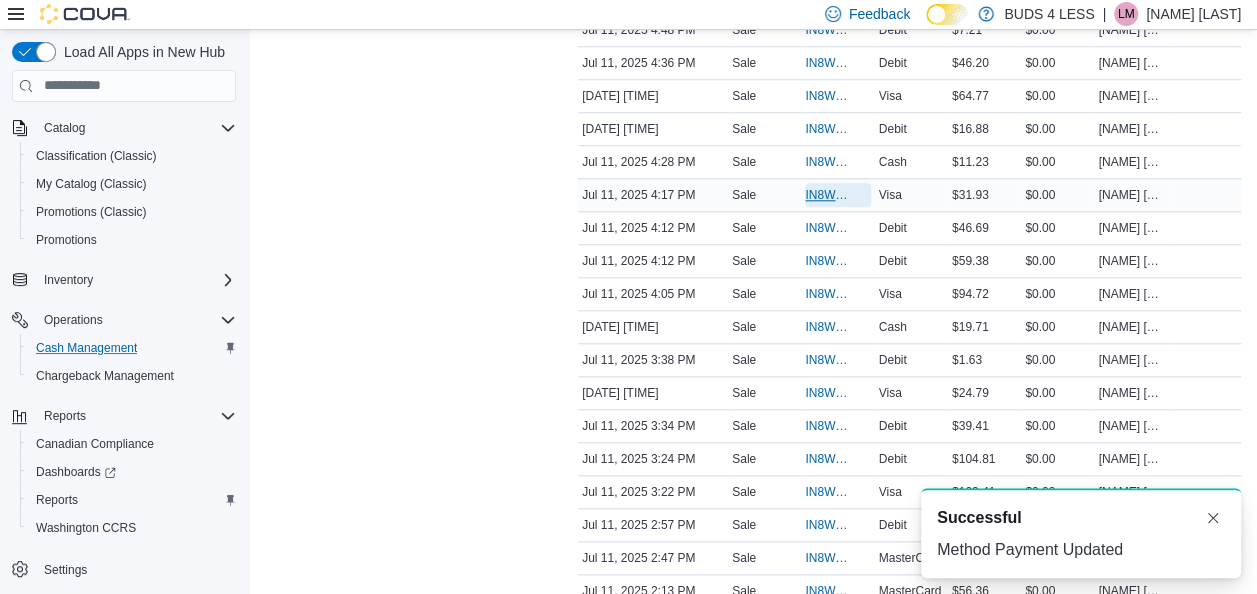 click on "IN8W07-645039" at bounding box center (827, 195) 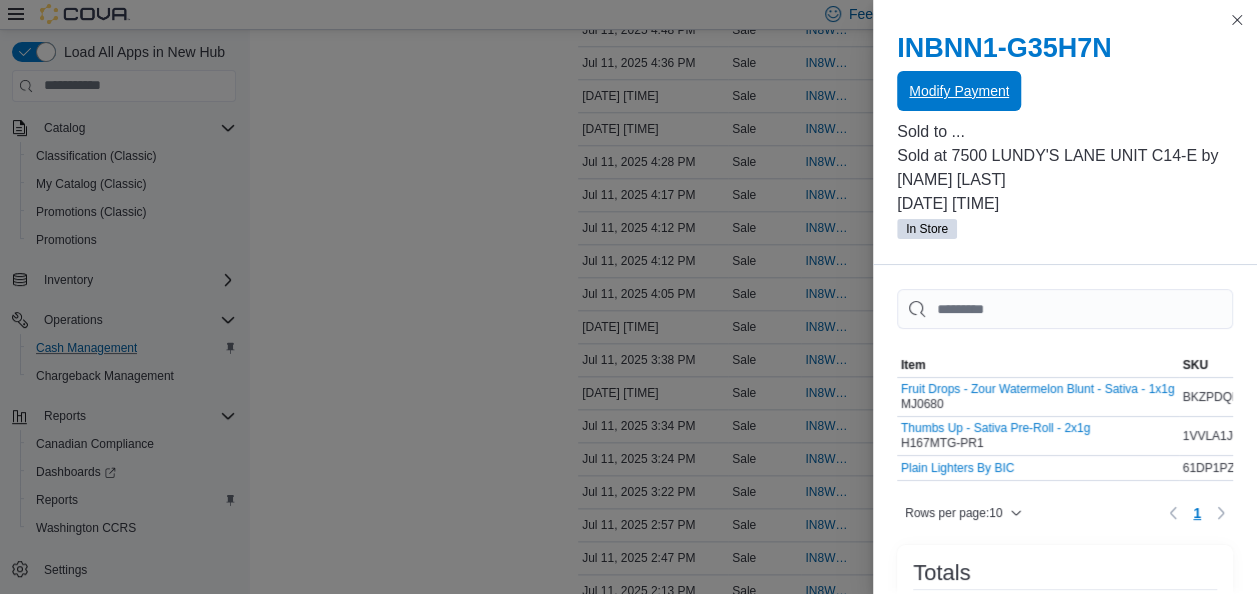 click on "Modify Payment" at bounding box center [959, 91] 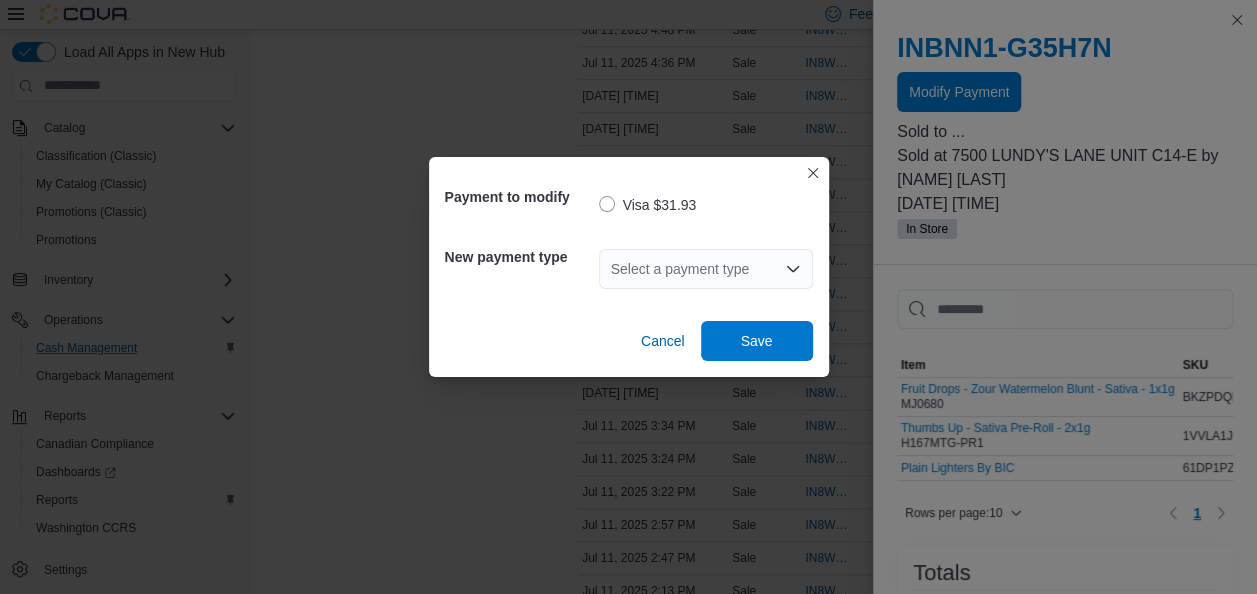 click on "Select a payment type" at bounding box center [706, 269] 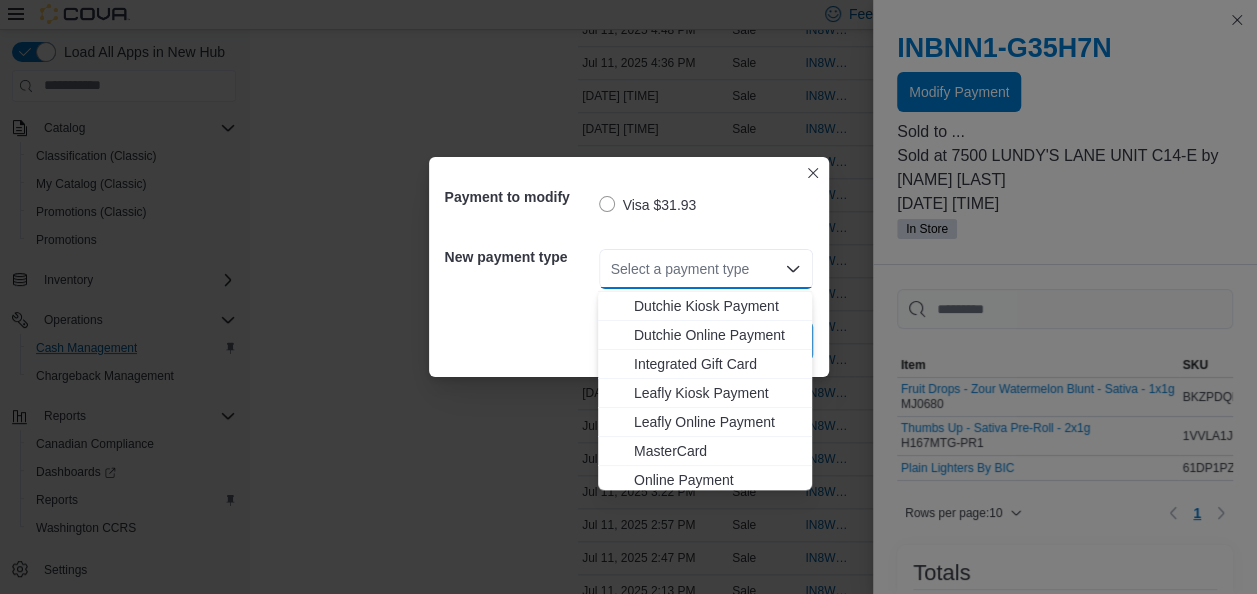 scroll, scrollTop: 200, scrollLeft: 0, axis: vertical 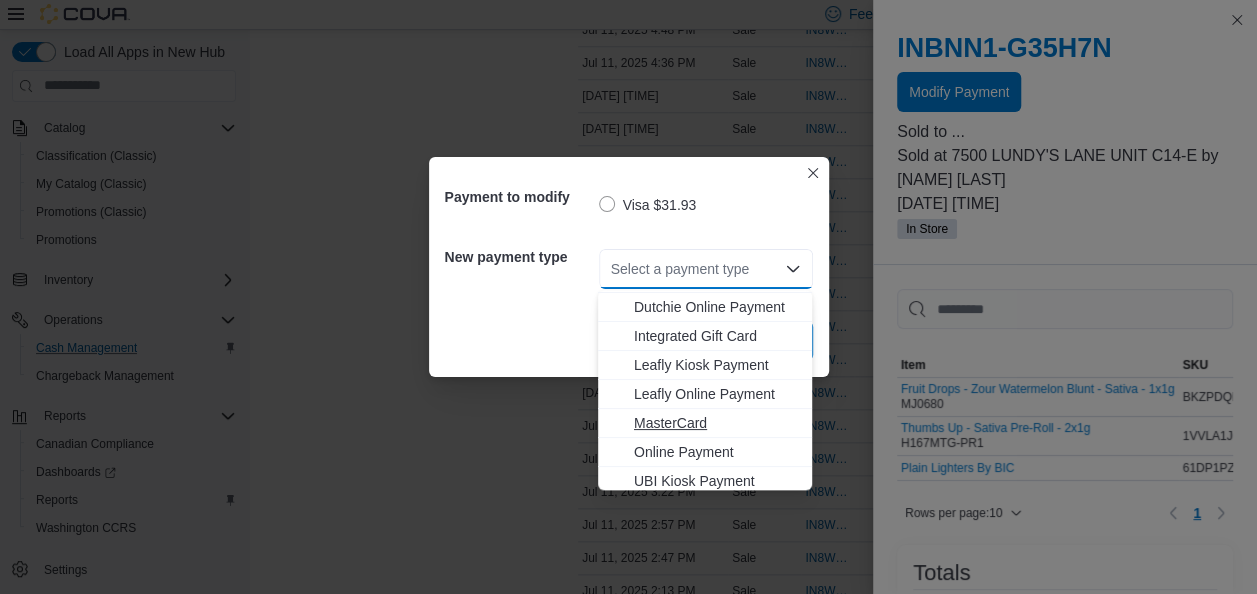 click on "MasterCard" at bounding box center [717, 423] 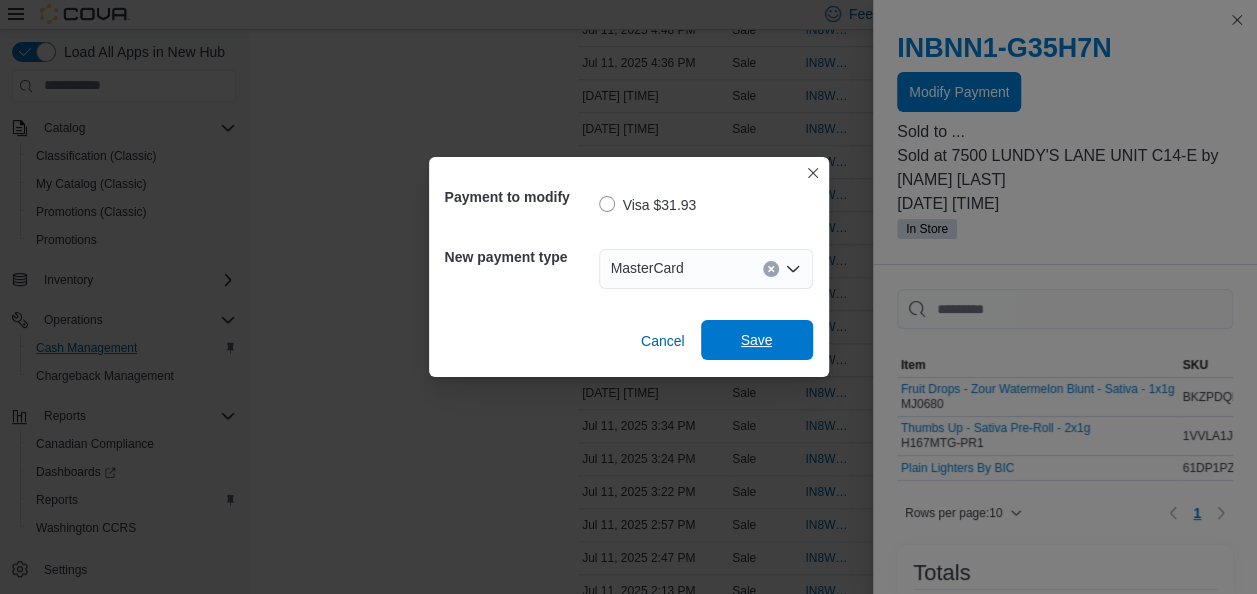 click on "Save" at bounding box center [757, 340] 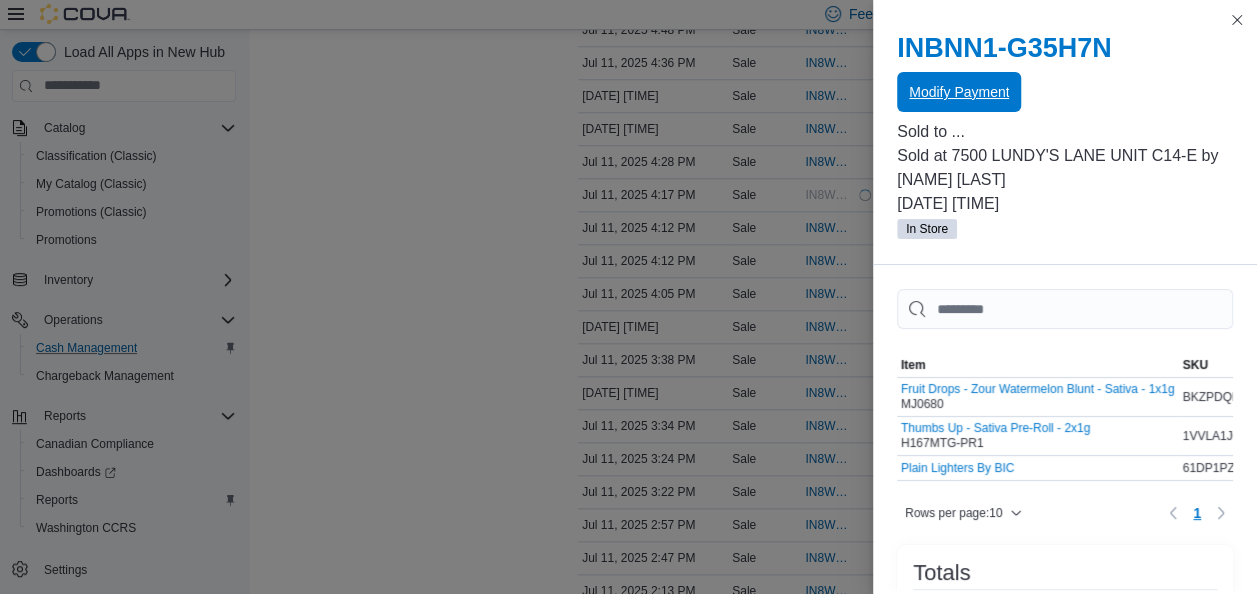 scroll, scrollTop: 0, scrollLeft: 0, axis: both 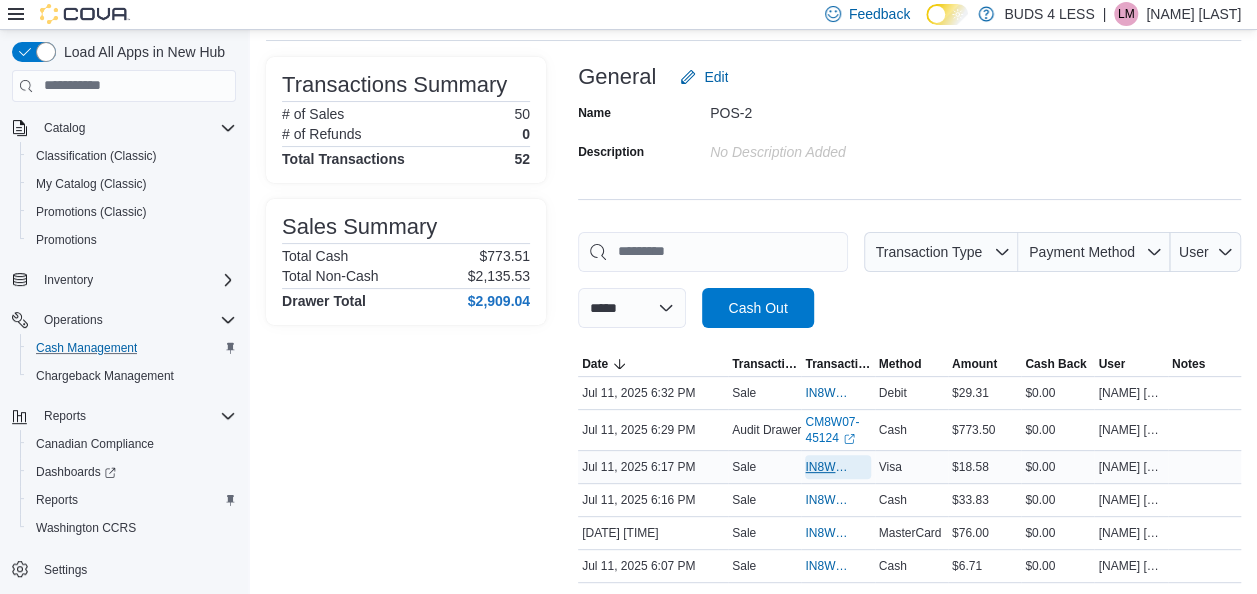 click on "IN8W07-645301" at bounding box center [827, 467] 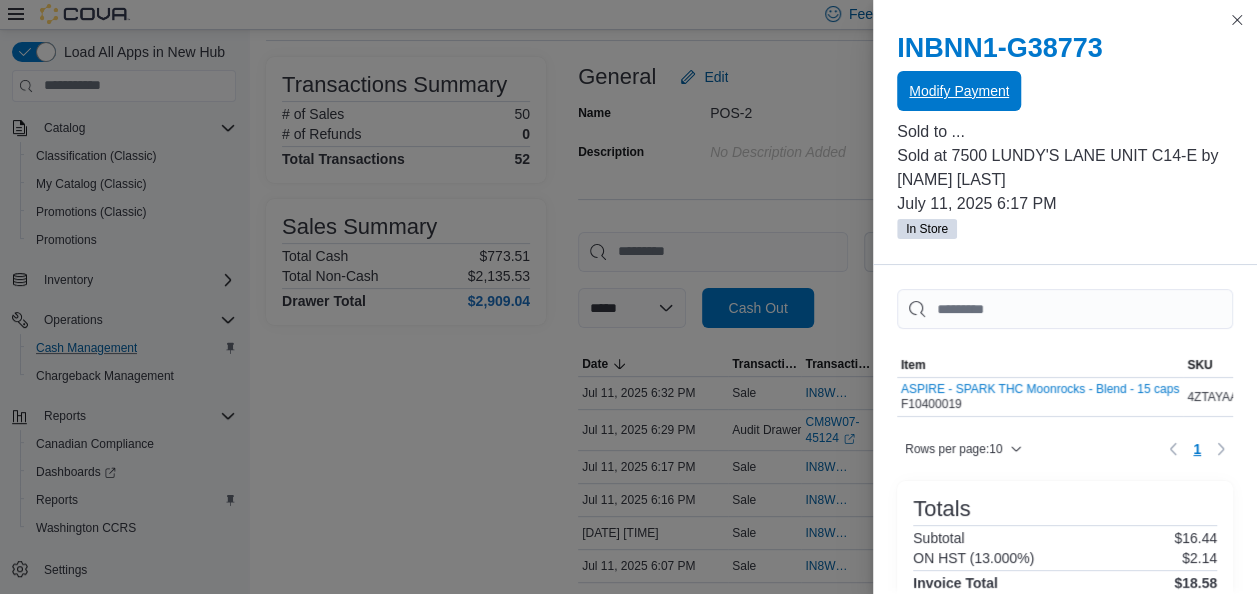 click on "Modify Payment" at bounding box center [959, 91] 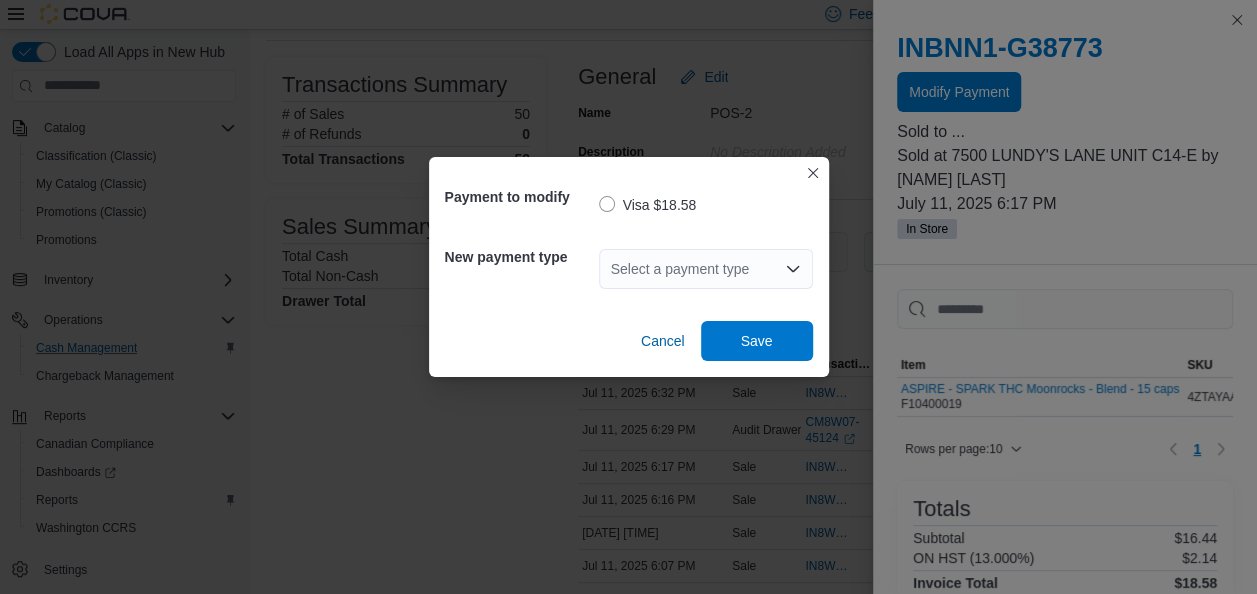 click on "Select a payment type" at bounding box center [706, 269] 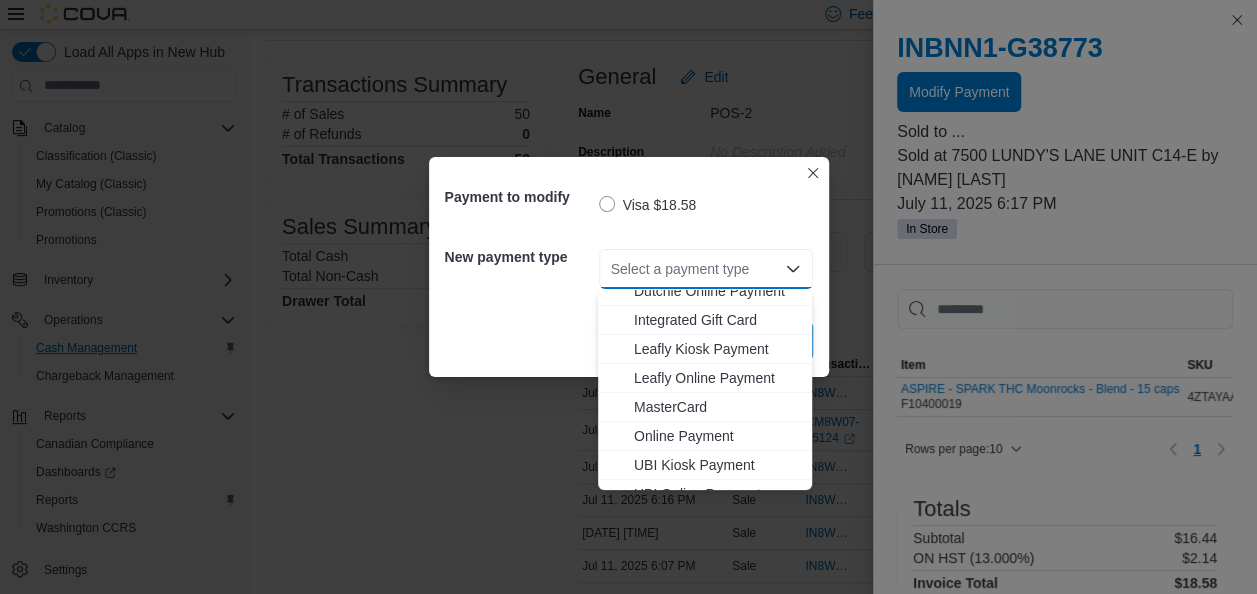 scroll, scrollTop: 264, scrollLeft: 0, axis: vertical 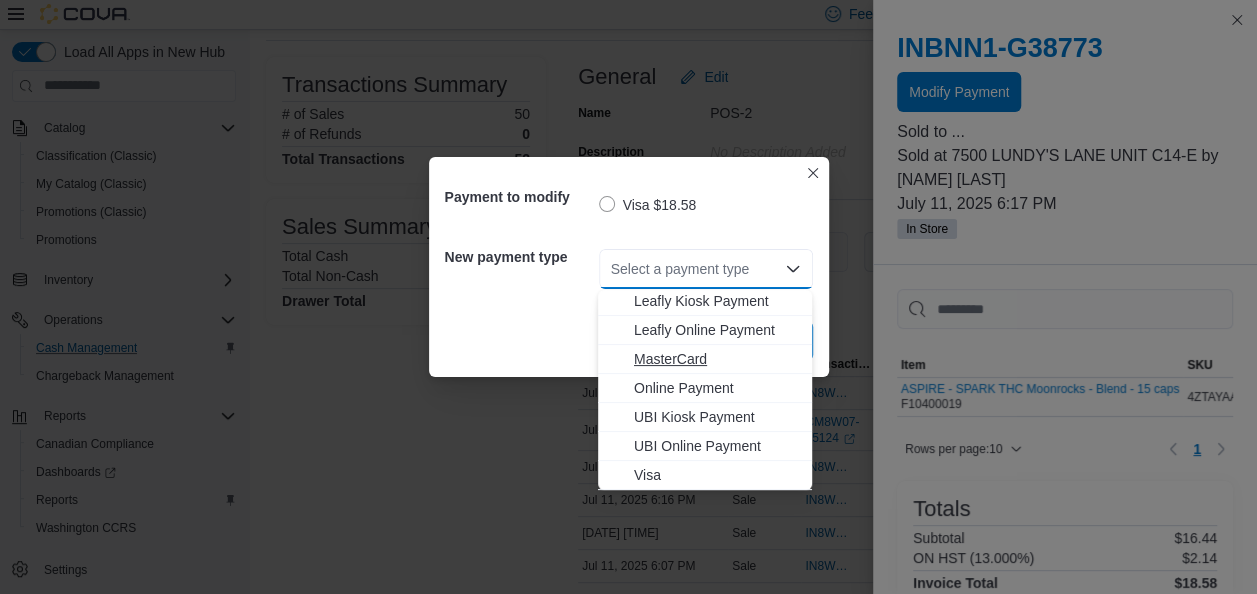 click on "MasterCard" at bounding box center [717, 359] 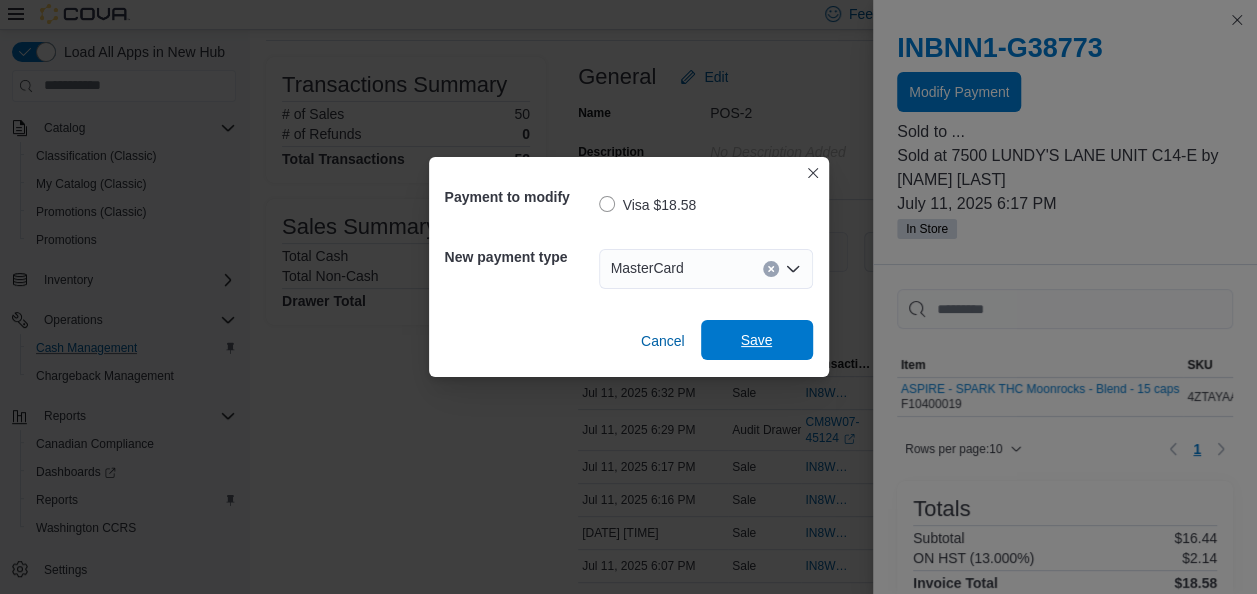 click on "Save" at bounding box center [757, 340] 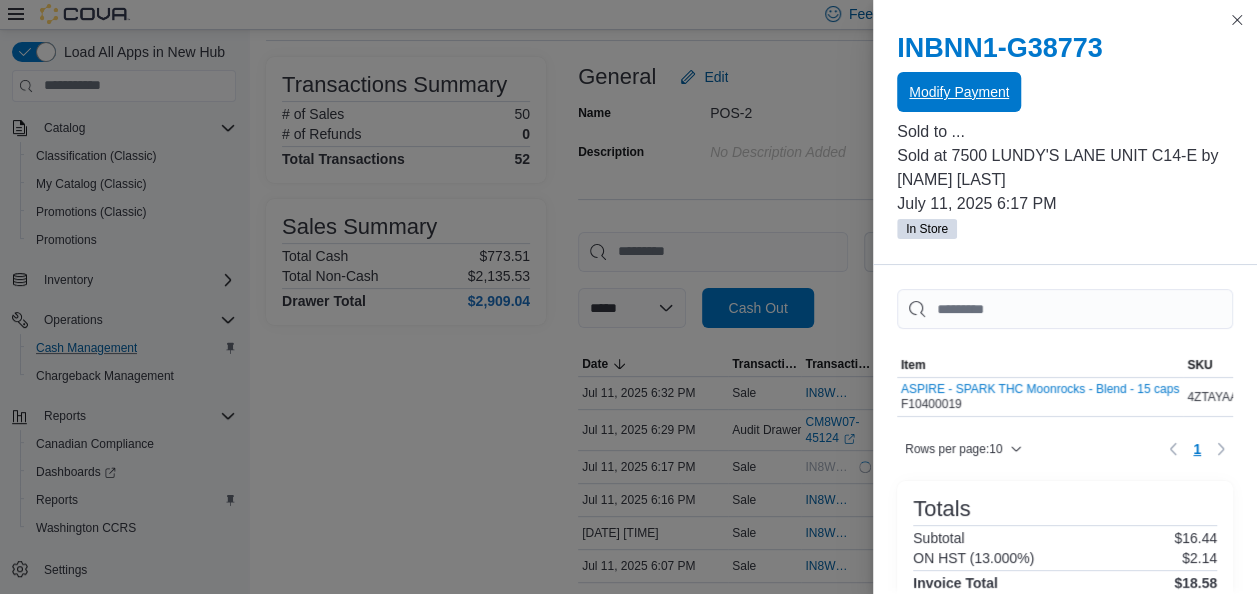 scroll, scrollTop: 0, scrollLeft: 0, axis: both 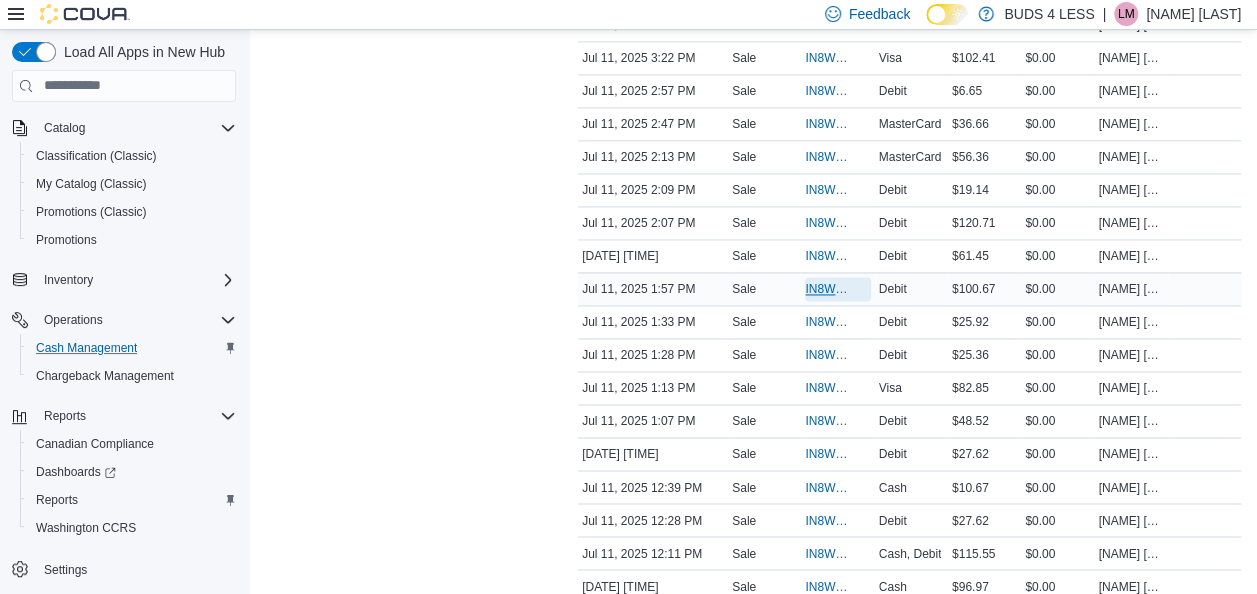 click on "IN8W07-644733" at bounding box center (827, 289) 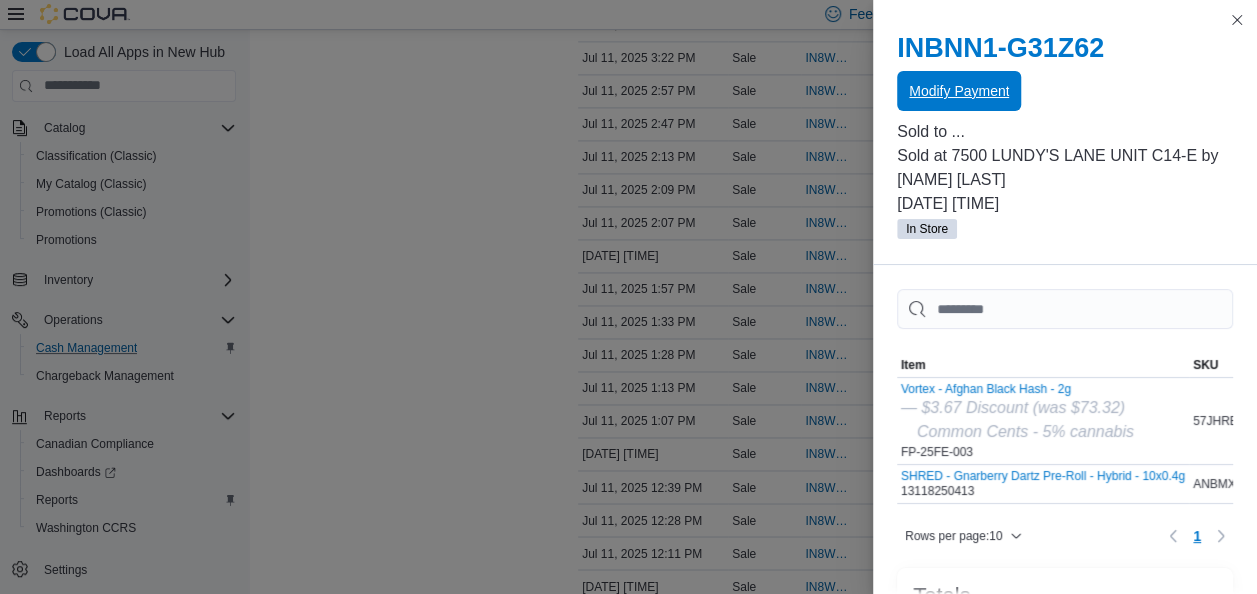 click on "Modify Payment" at bounding box center (959, 91) 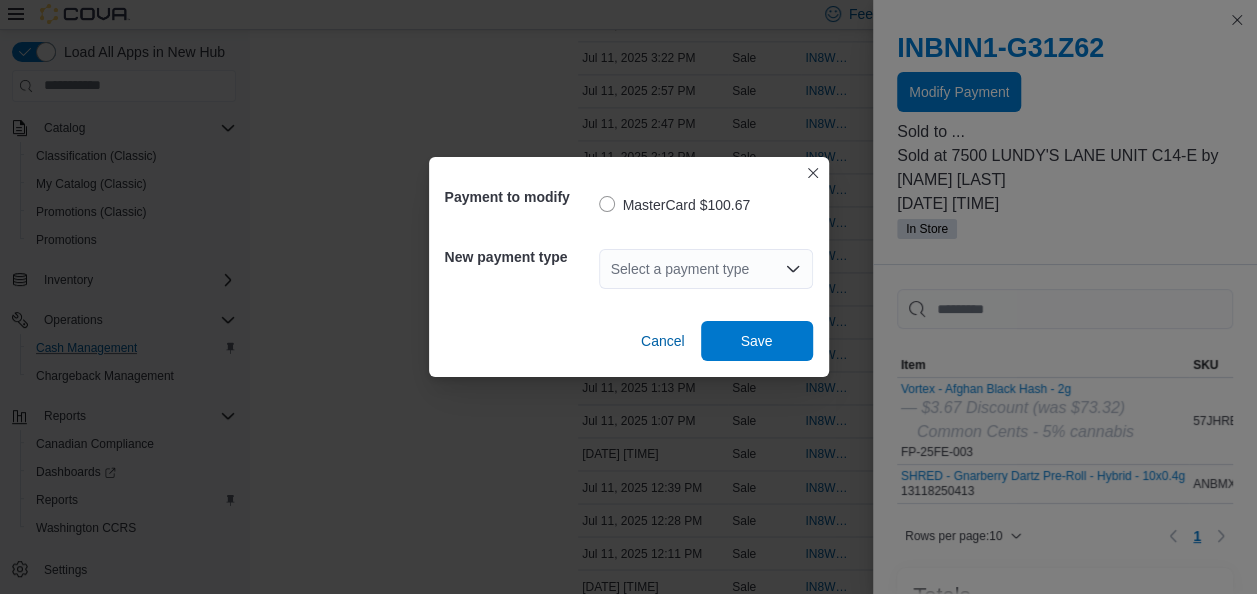 drag, startPoint x: 706, startPoint y: 283, endPoint x: 710, endPoint y: 263, distance: 20.396078 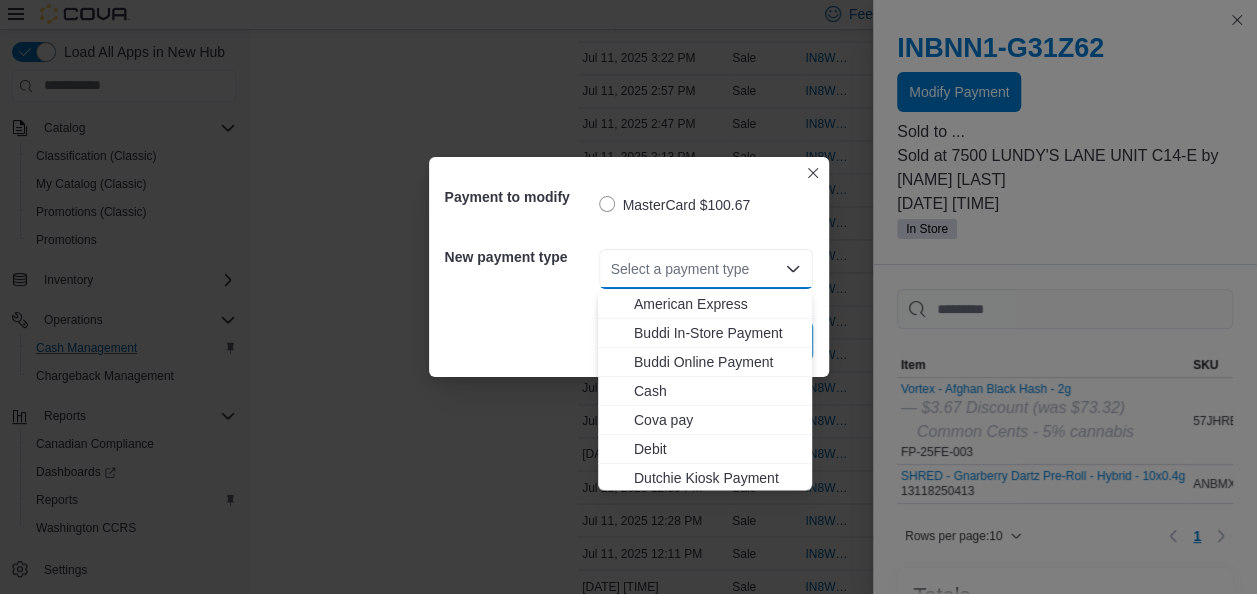 click on "Select a payment type" at bounding box center [706, 269] 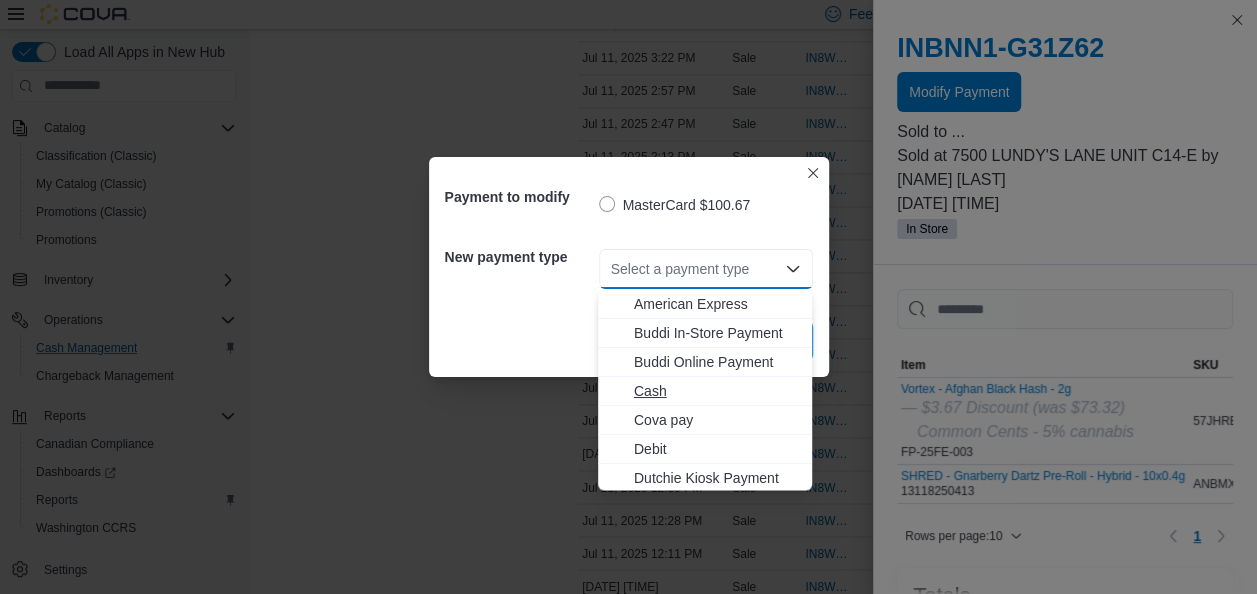 scroll, scrollTop: 264, scrollLeft: 0, axis: vertical 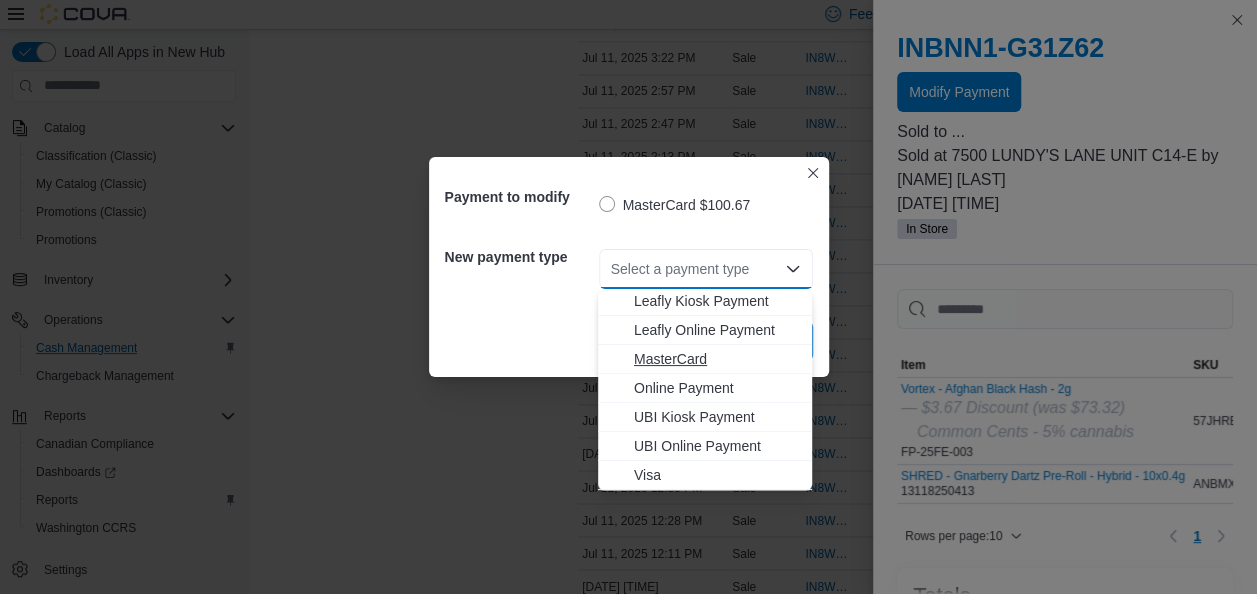 click on "MasterCard" at bounding box center (717, 359) 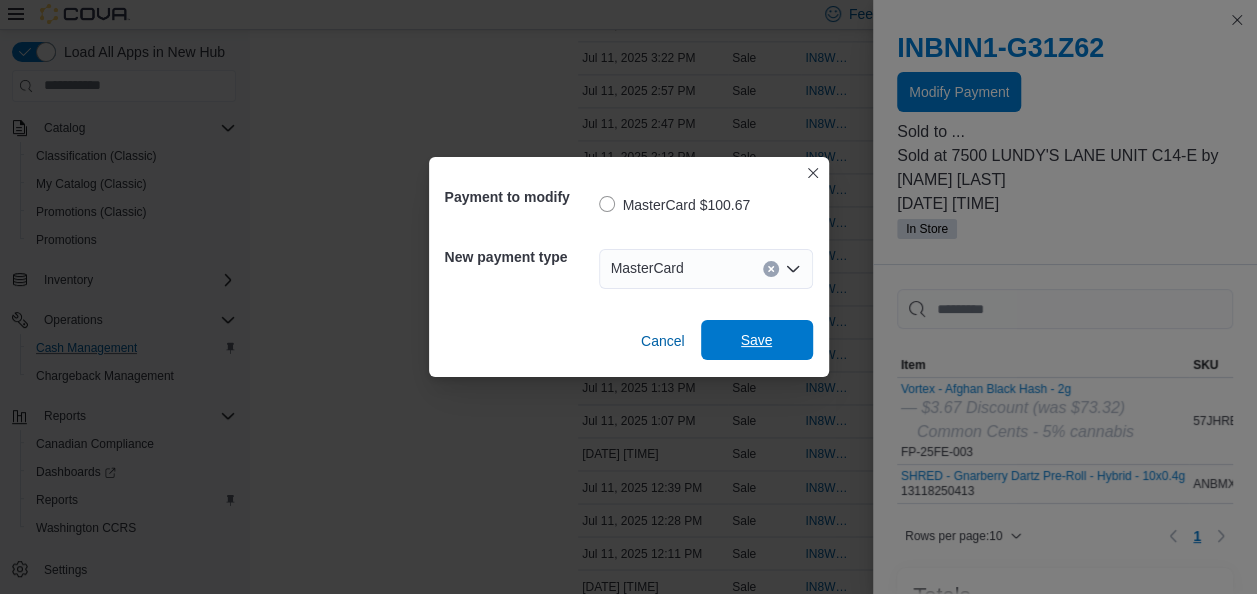 click on "Save" at bounding box center [757, 340] 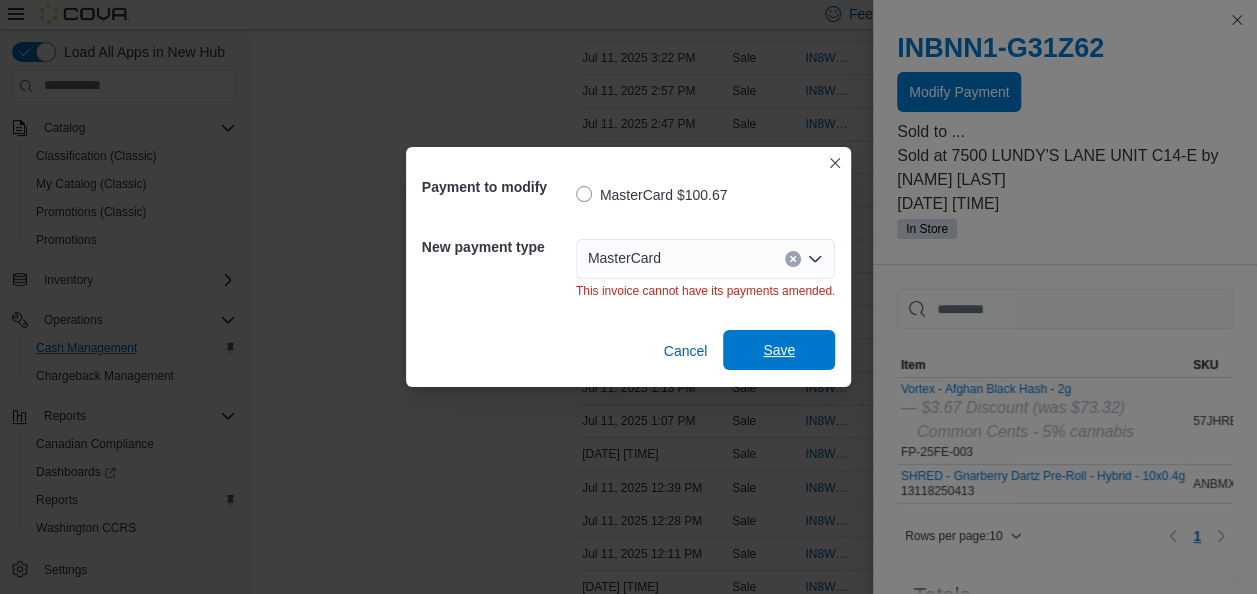 scroll, scrollTop: 0, scrollLeft: 0, axis: both 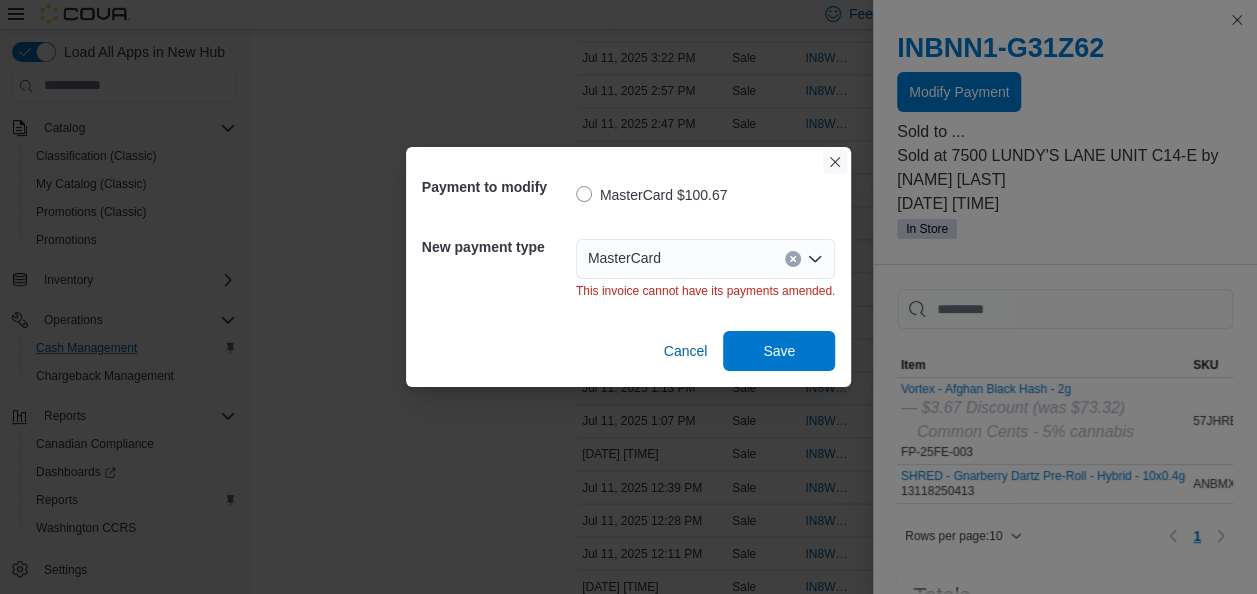 click at bounding box center [835, 162] 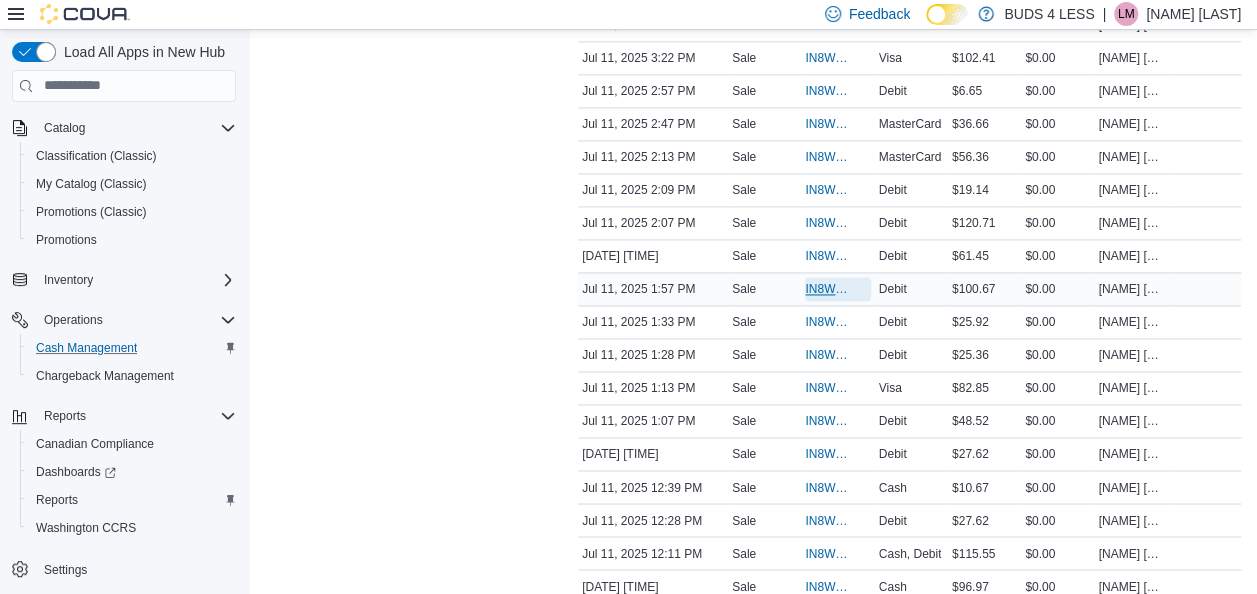 click on "IN8W07-644733" at bounding box center (827, 289) 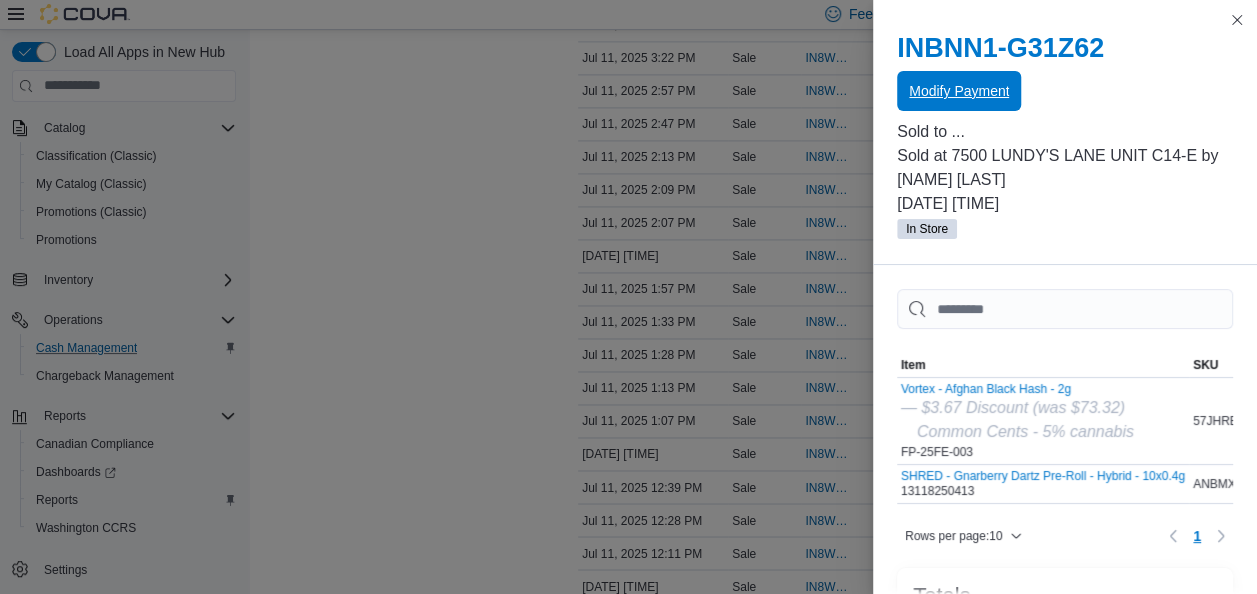 click on "Modify Payment" at bounding box center [959, 91] 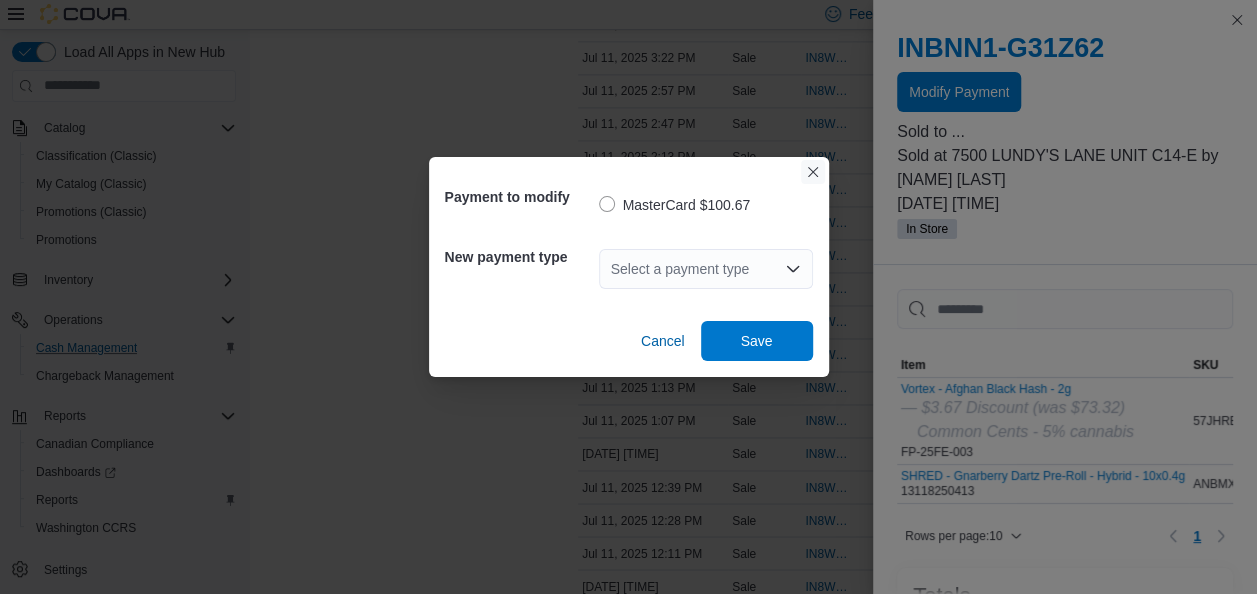 click at bounding box center [813, 172] 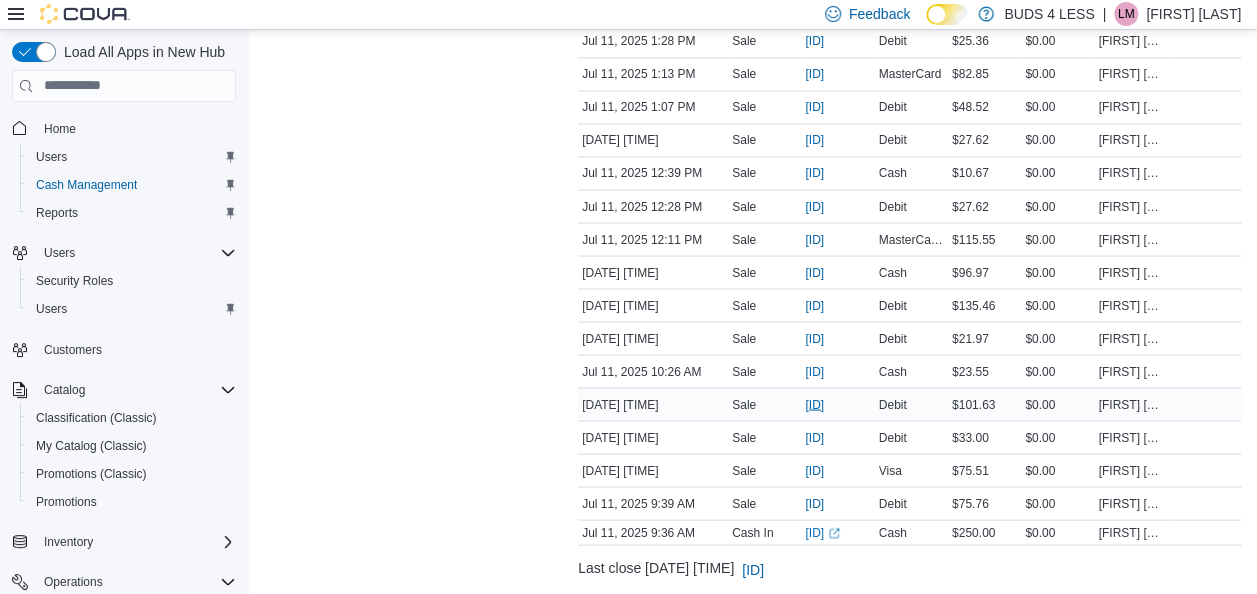 scroll, scrollTop: 1772, scrollLeft: 0, axis: vertical 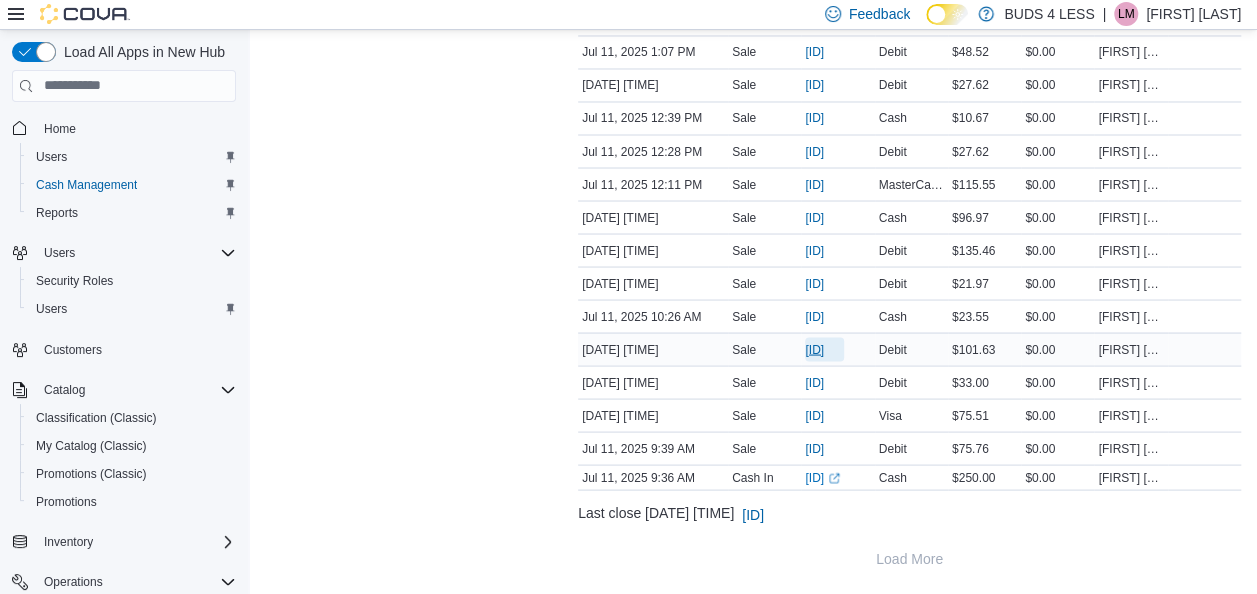 click on "IN8W07-644418" at bounding box center (814, 349) 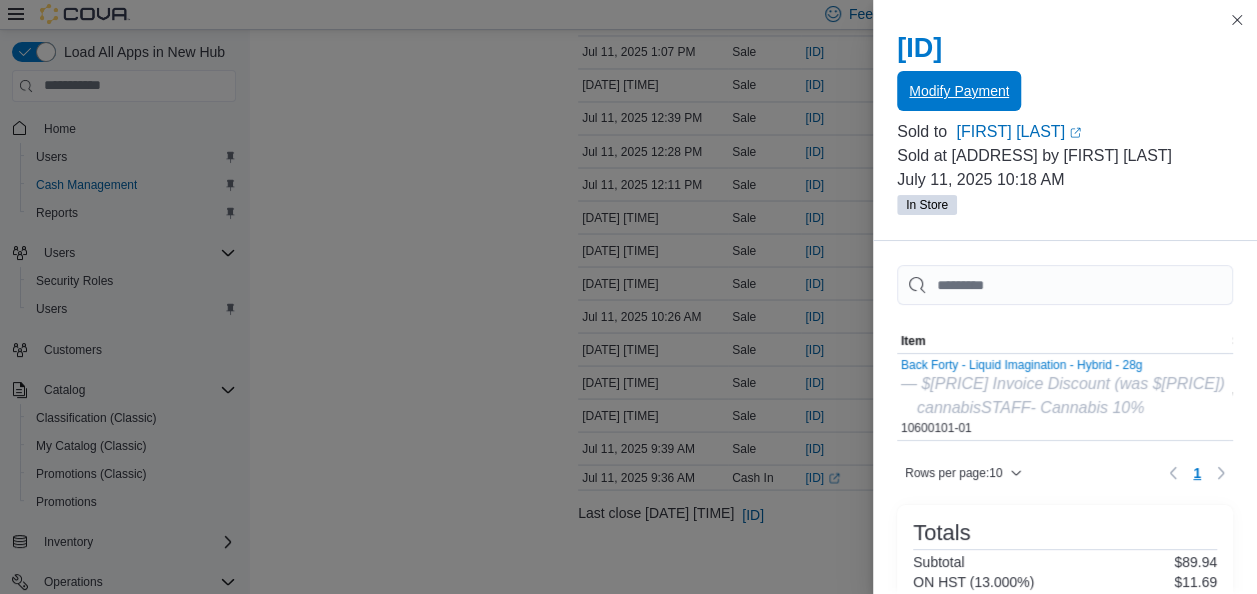 click on "Modify Payment" at bounding box center (959, 91) 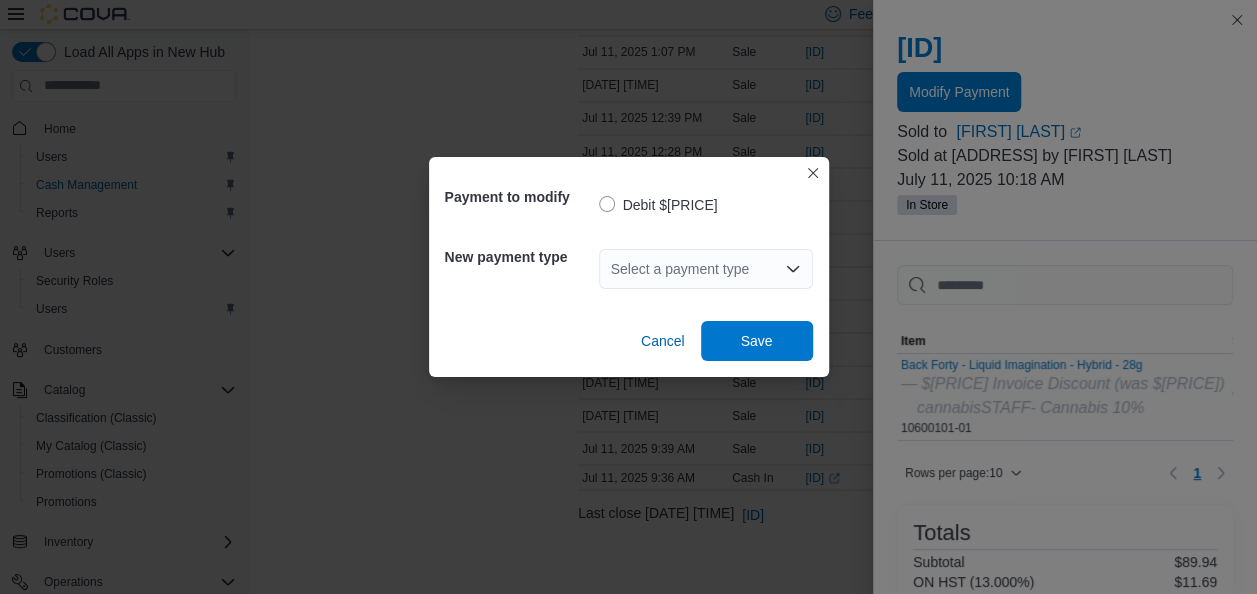 click on "Select a payment type" at bounding box center (706, 269) 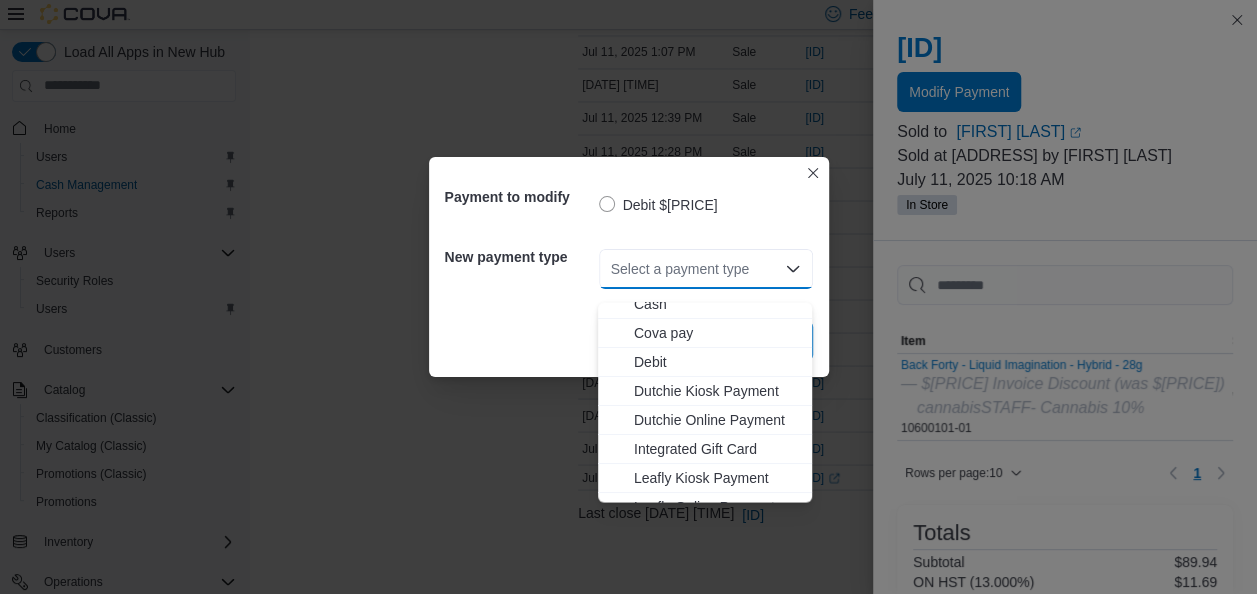 scroll, scrollTop: 264, scrollLeft: 0, axis: vertical 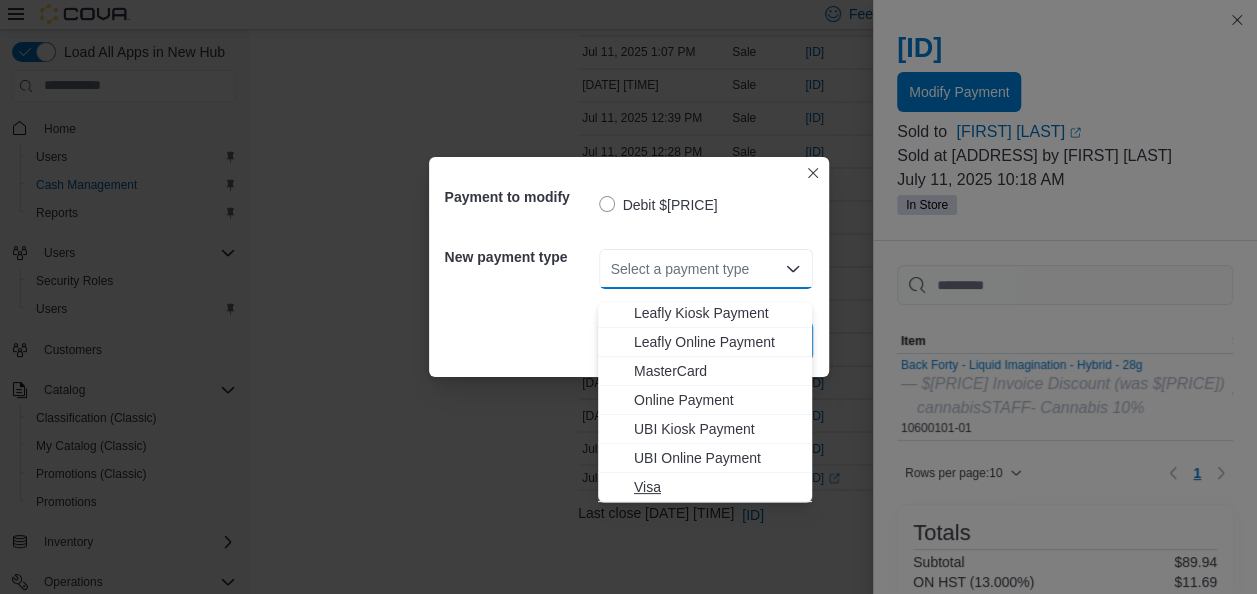 click on "Visa" at bounding box center (717, 487) 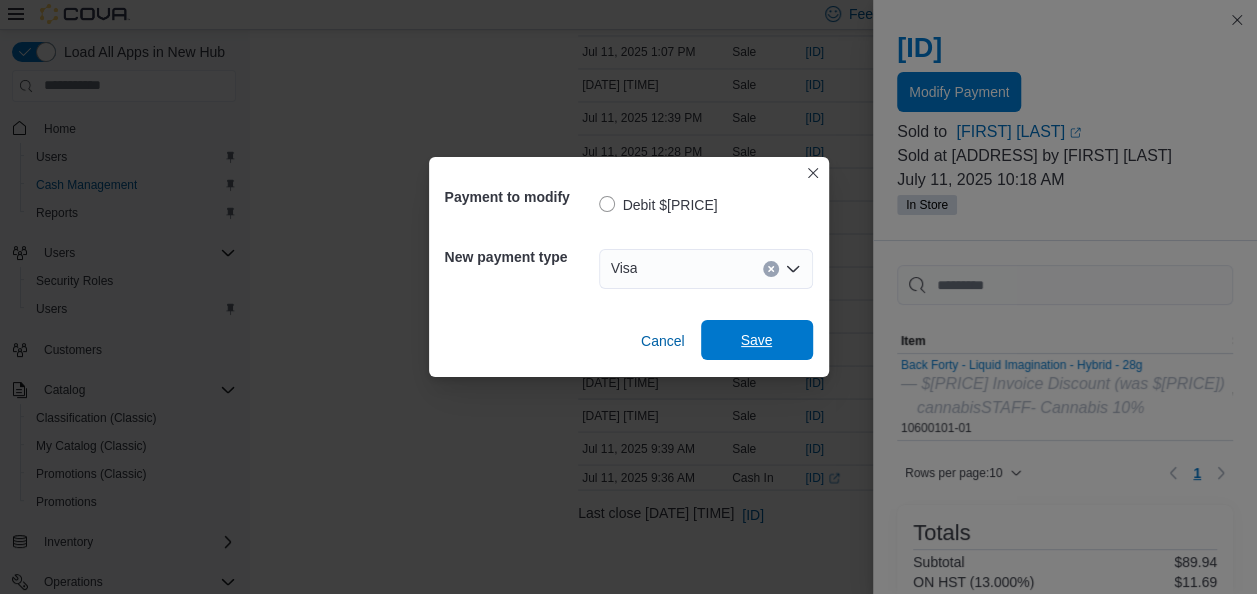click on "Save" at bounding box center (757, 340) 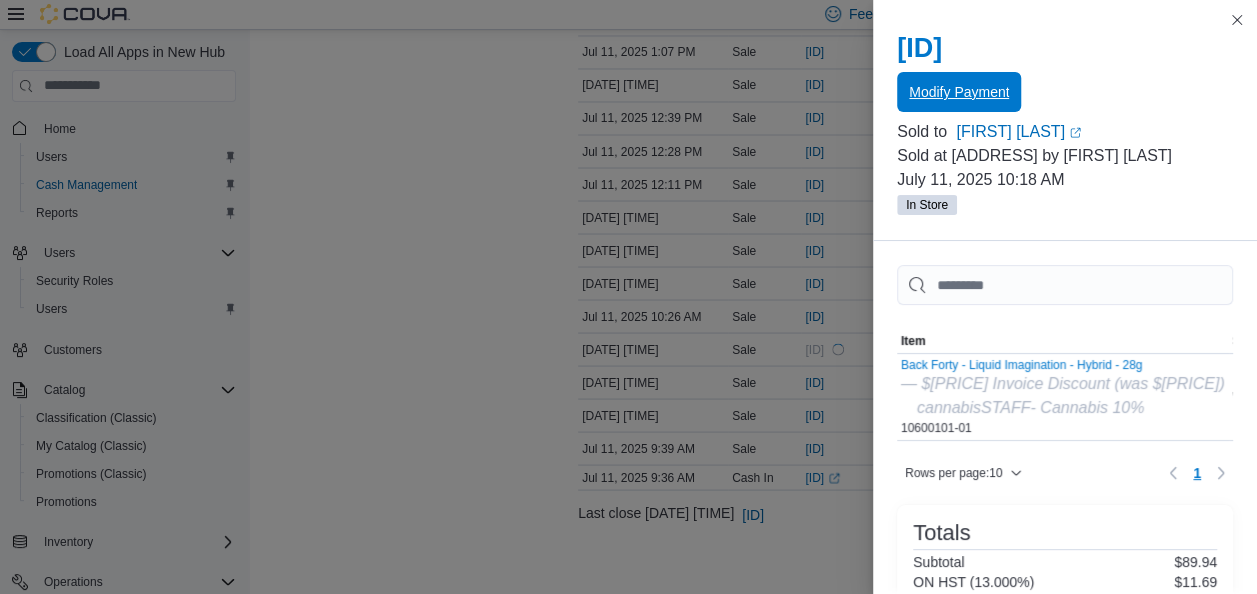 scroll, scrollTop: 0, scrollLeft: 0, axis: both 